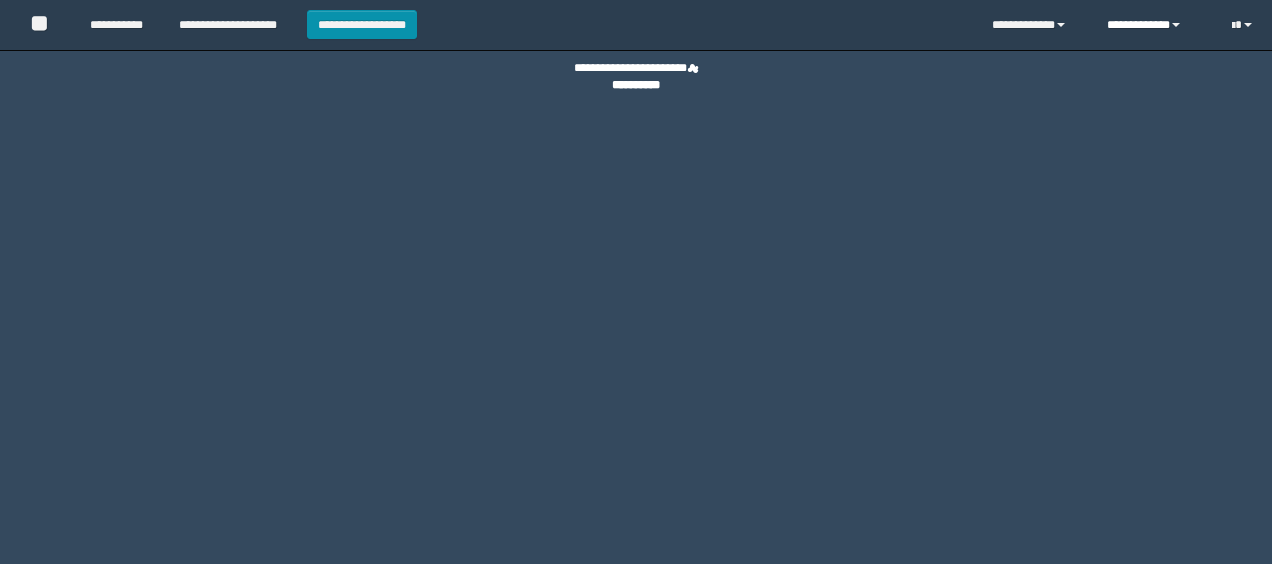 scroll, scrollTop: 0, scrollLeft: 0, axis: both 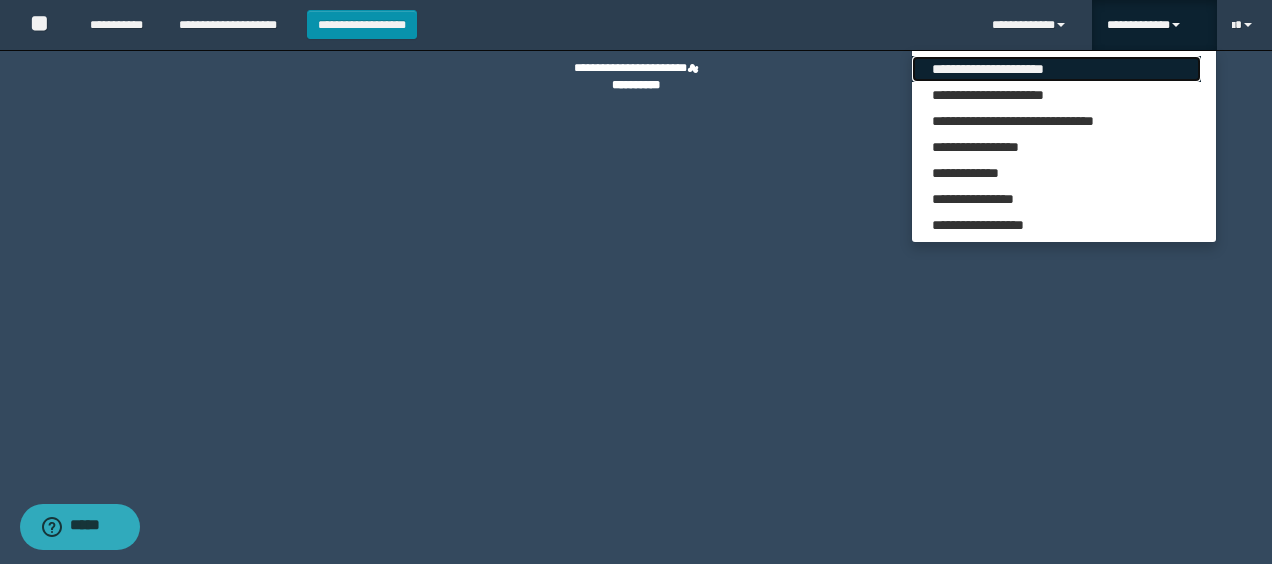 click on "**********" at bounding box center [1057, 69] 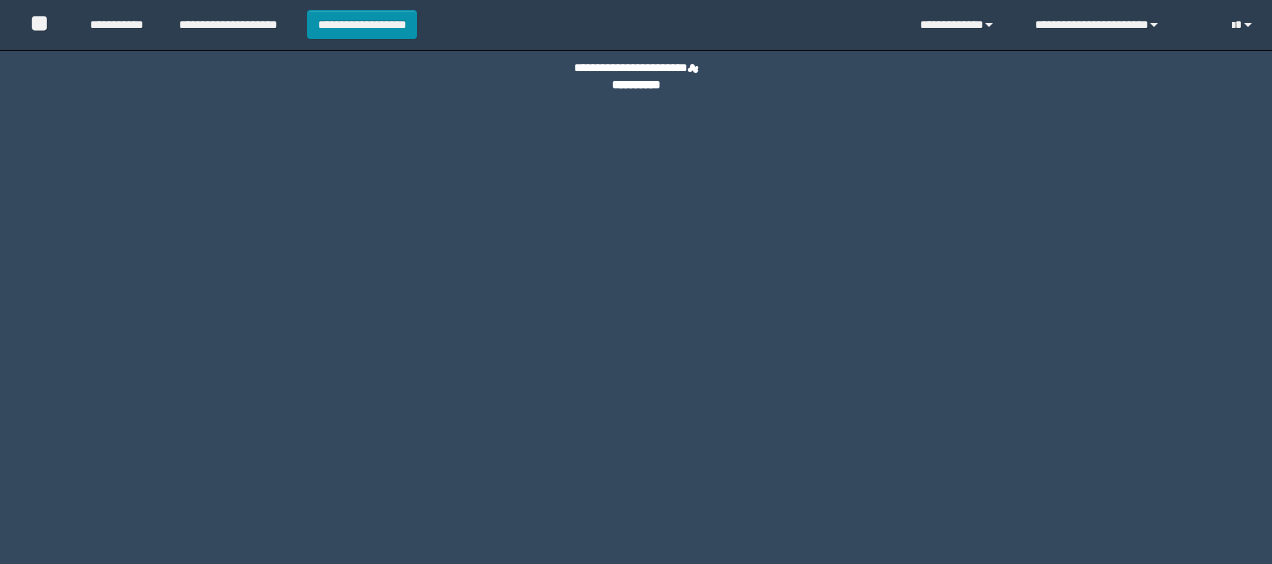 scroll, scrollTop: 0, scrollLeft: 0, axis: both 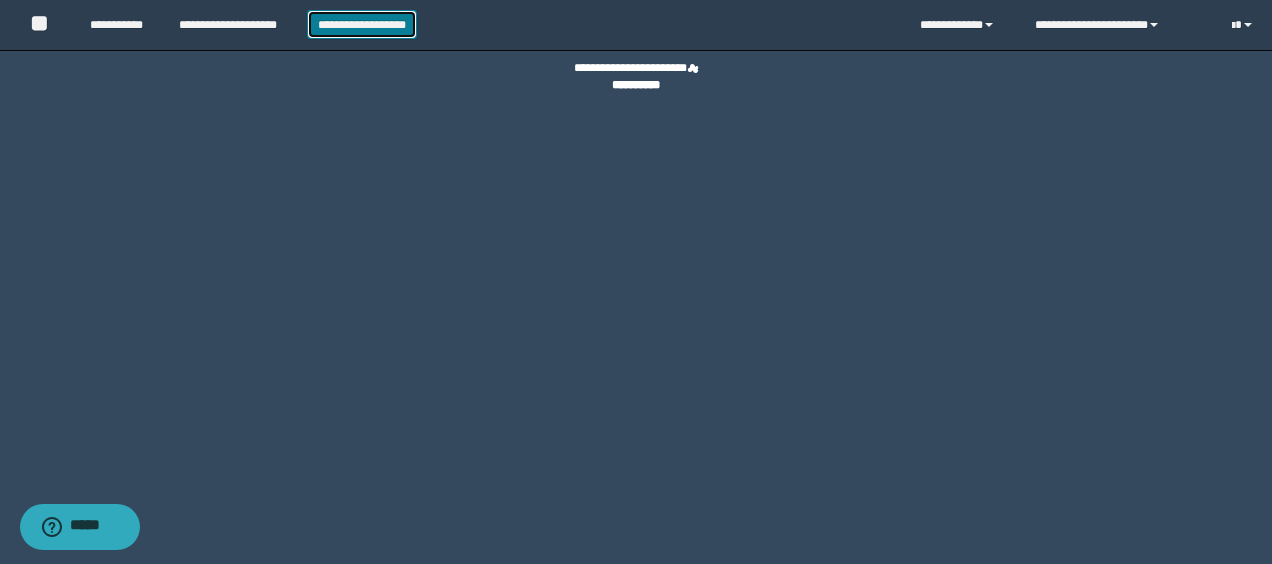 click on "**********" at bounding box center (362, 24) 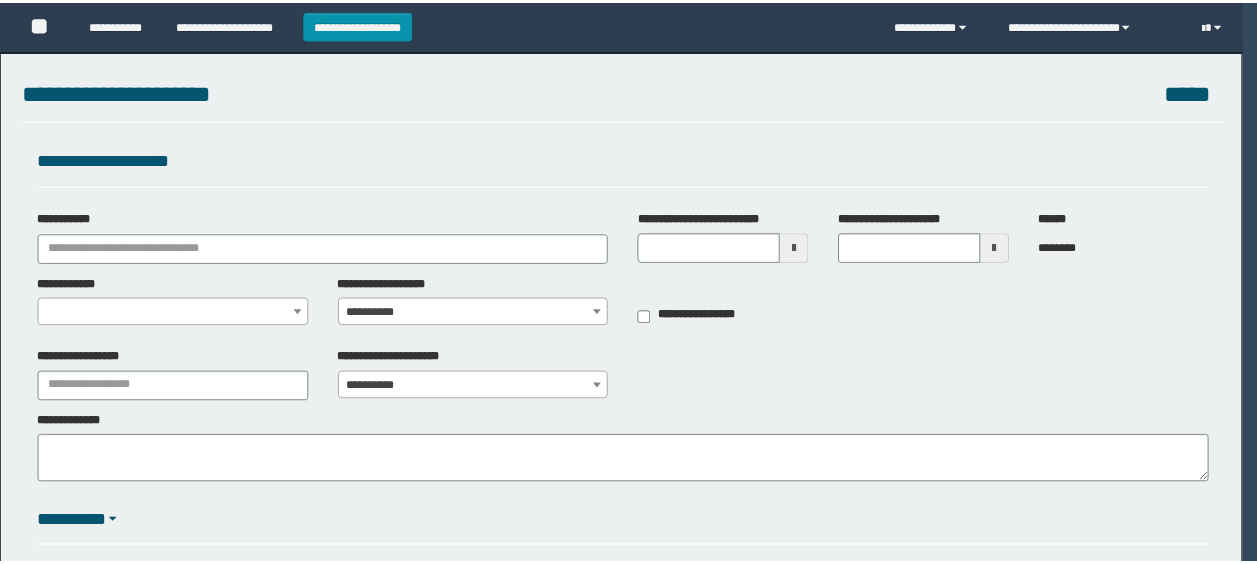 scroll, scrollTop: 0, scrollLeft: 0, axis: both 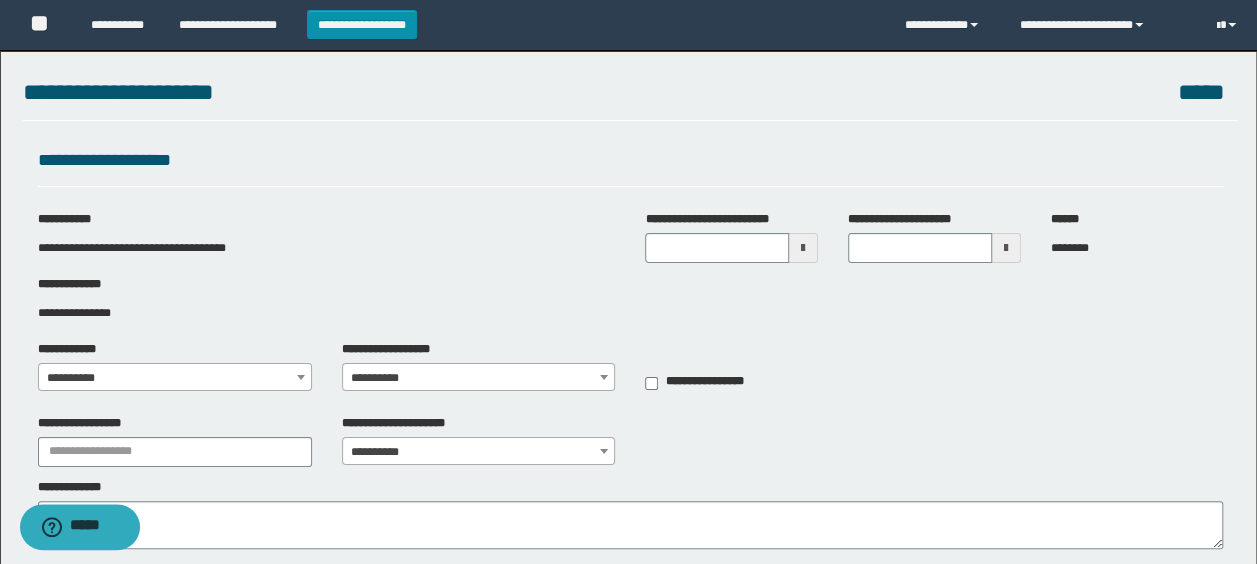 click at bounding box center (803, 248) 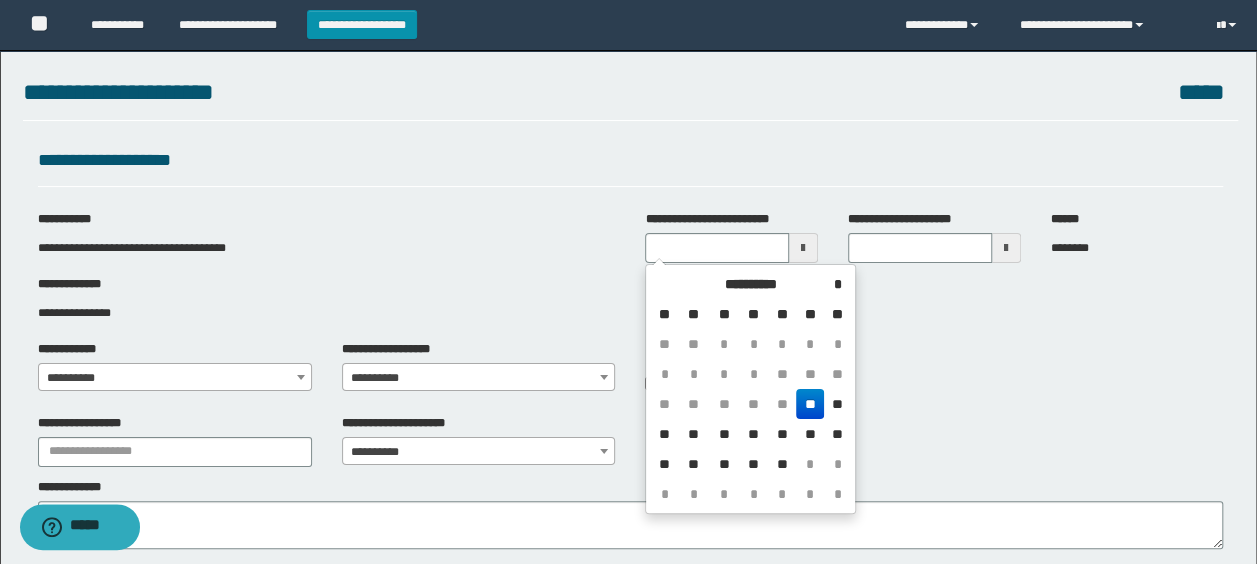 click on "**" at bounding box center [810, 404] 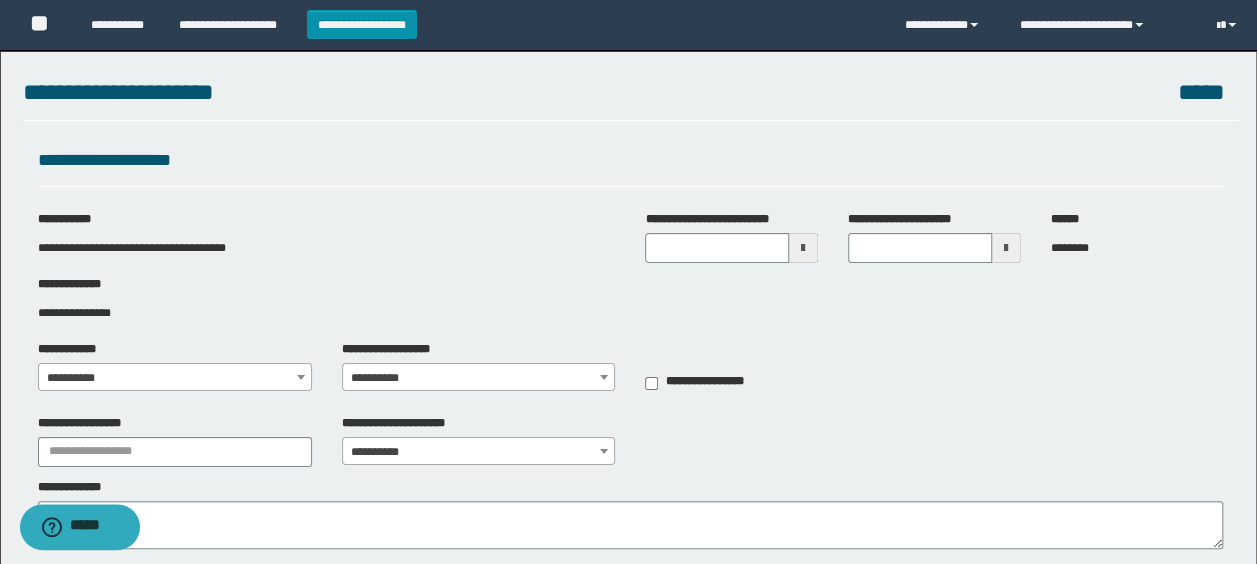 click on "**********" at bounding box center [175, 378] 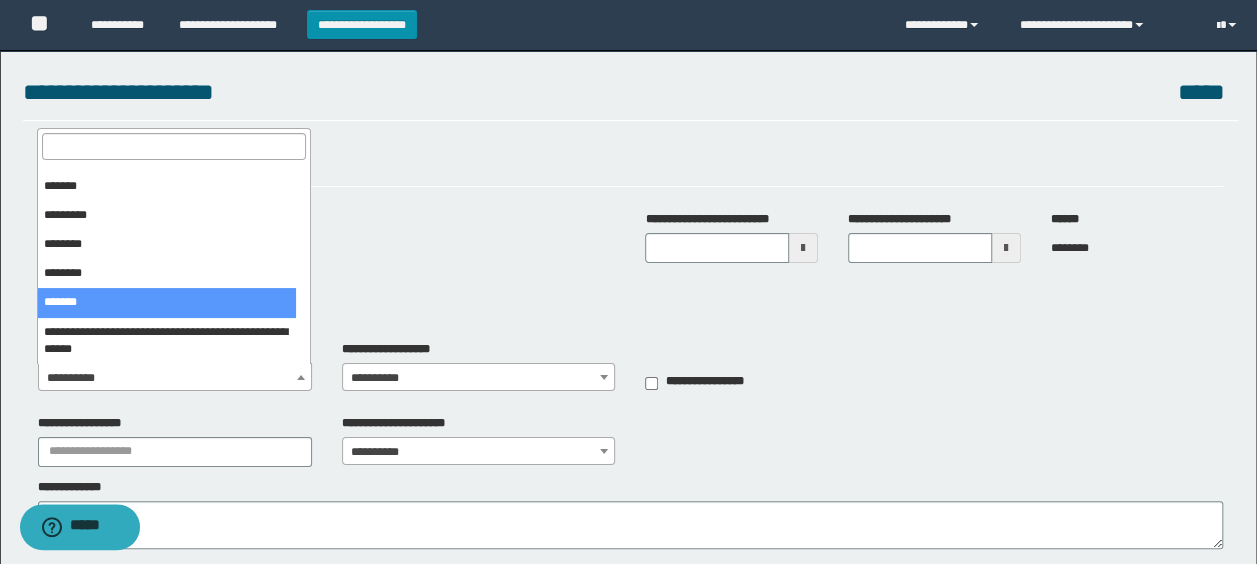 scroll, scrollTop: 720, scrollLeft: 0, axis: vertical 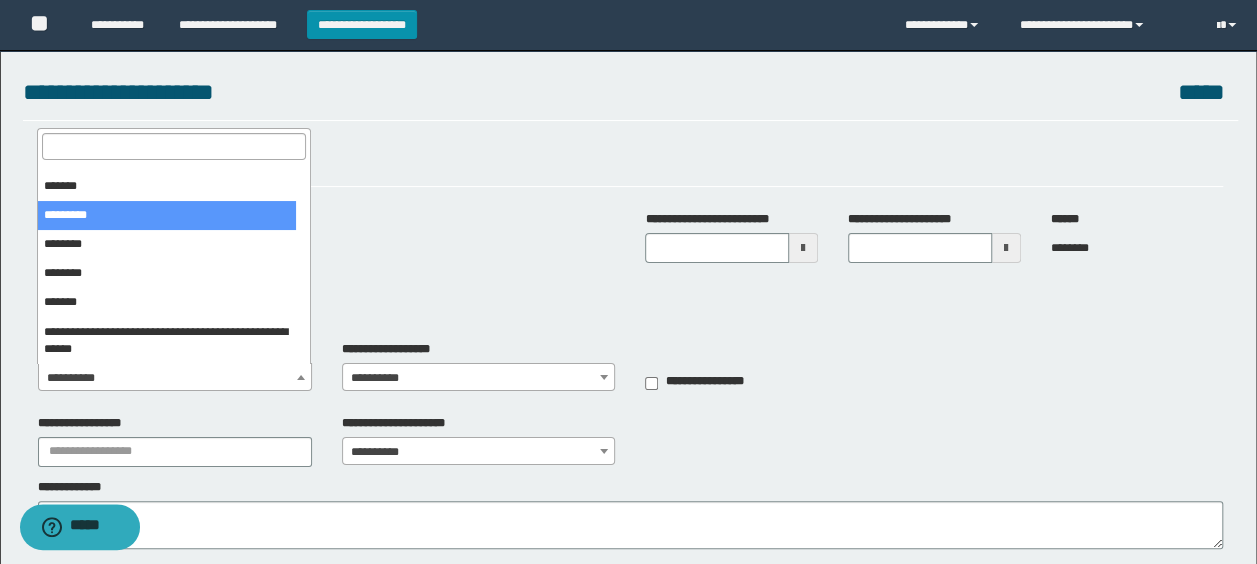 select on "**" 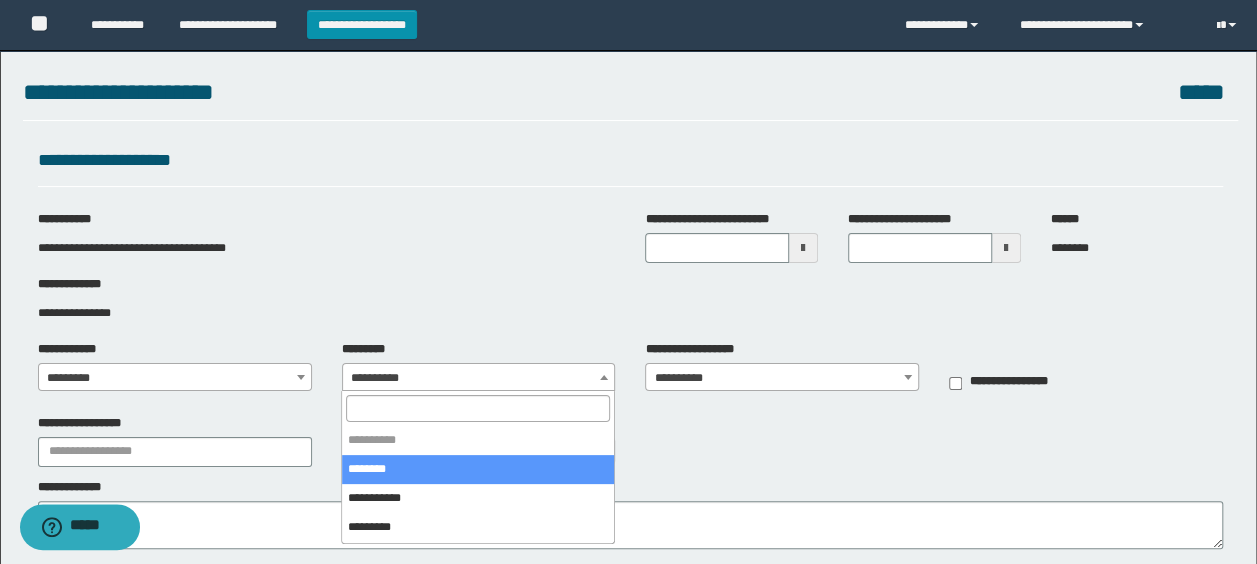 click on "**********" at bounding box center [479, 378] 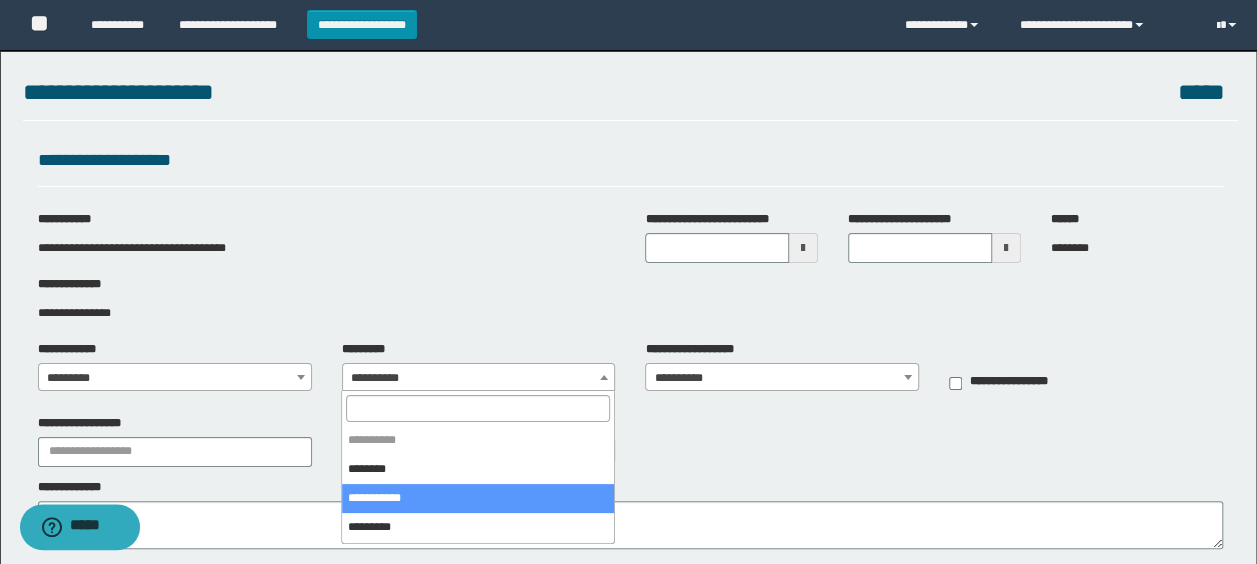 select on "****" 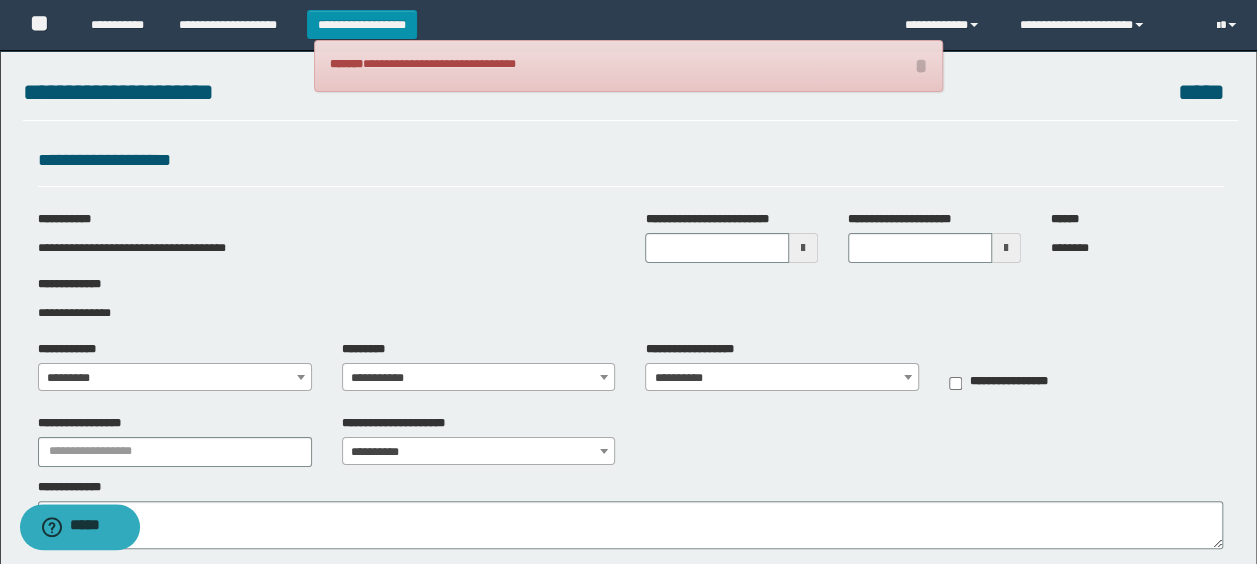 click on "**********" at bounding box center [782, 378] 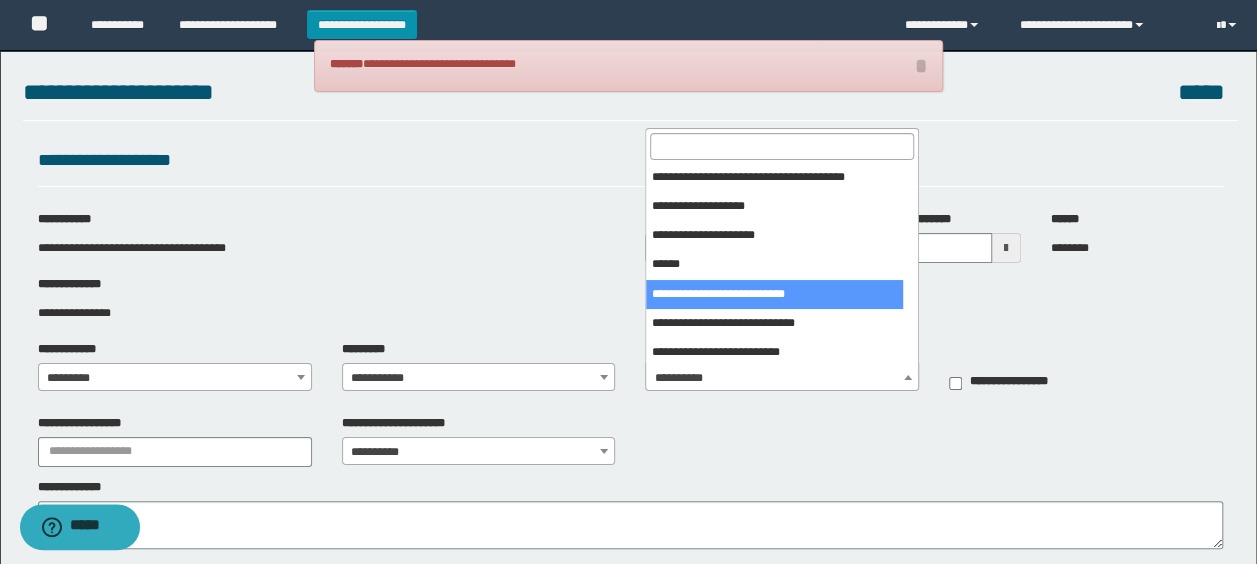 scroll, scrollTop: 200, scrollLeft: 0, axis: vertical 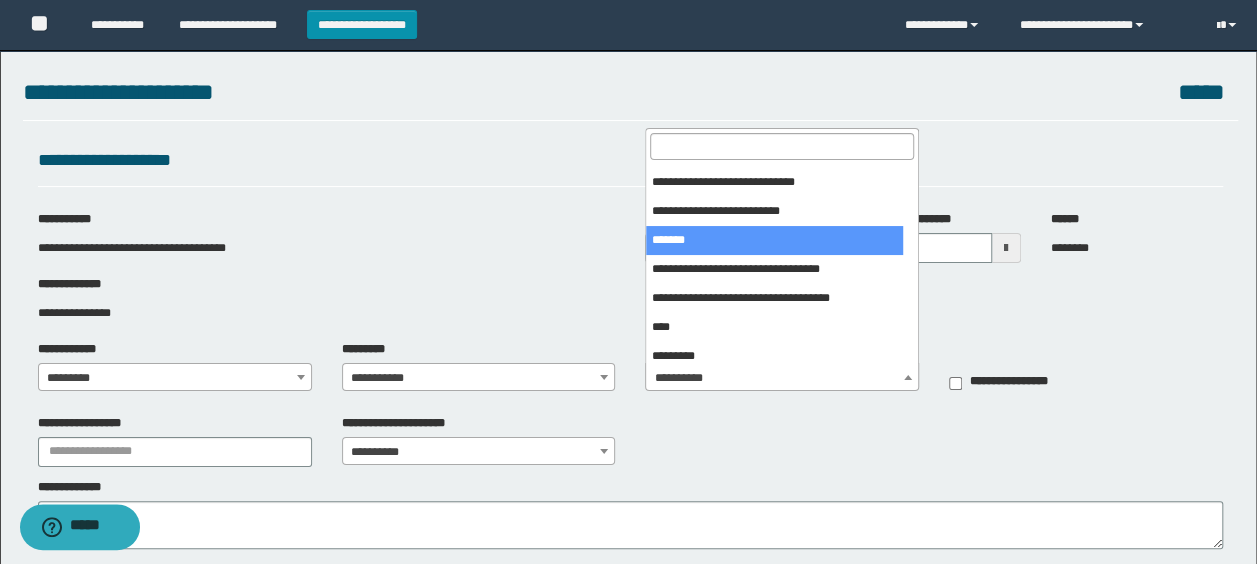 select on "***" 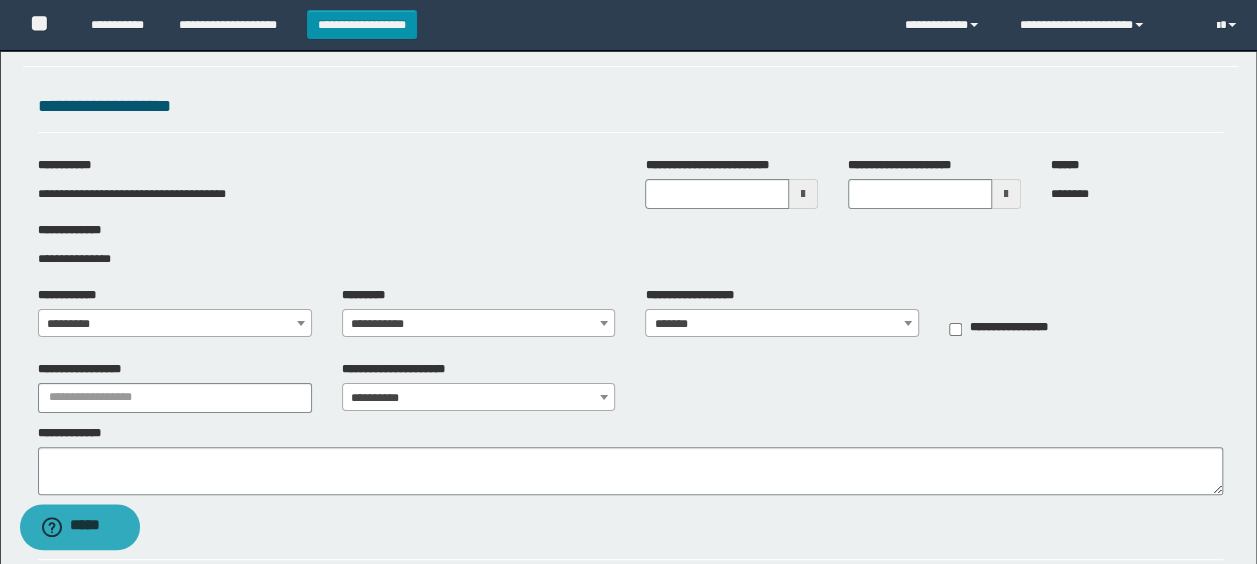 scroll, scrollTop: 100, scrollLeft: 0, axis: vertical 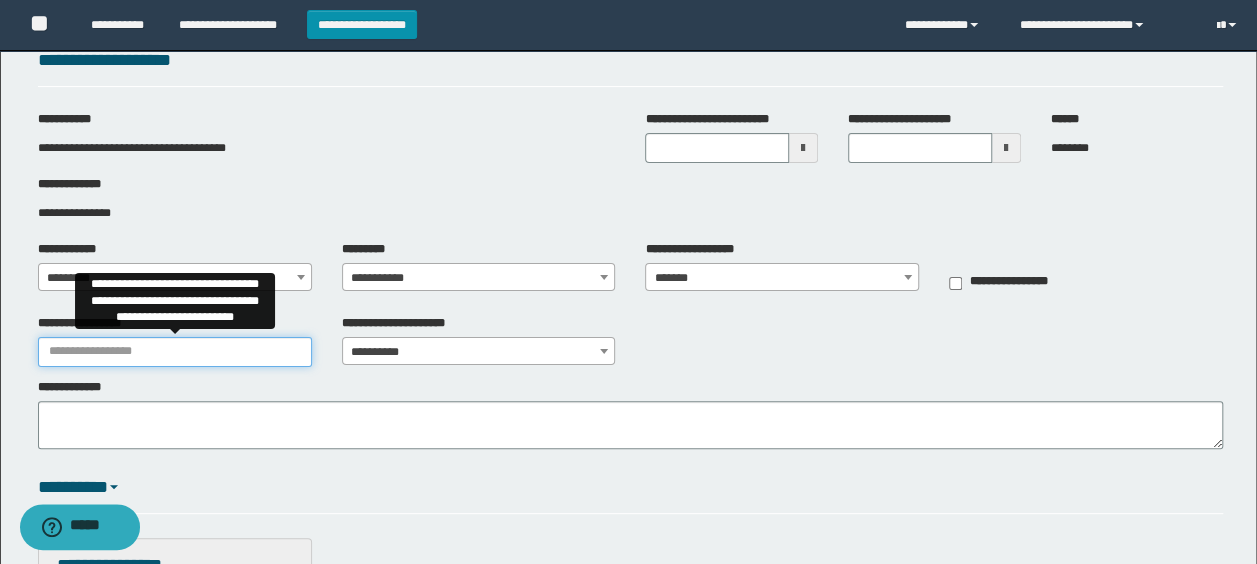 click on "**********" at bounding box center (175, 352) 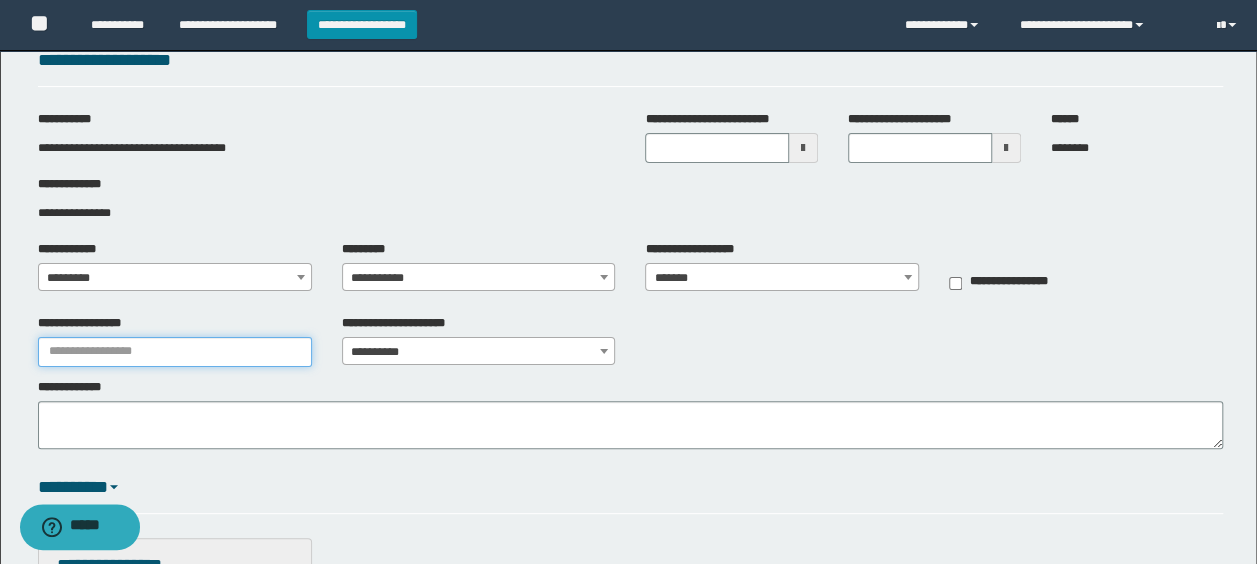 type on "**********" 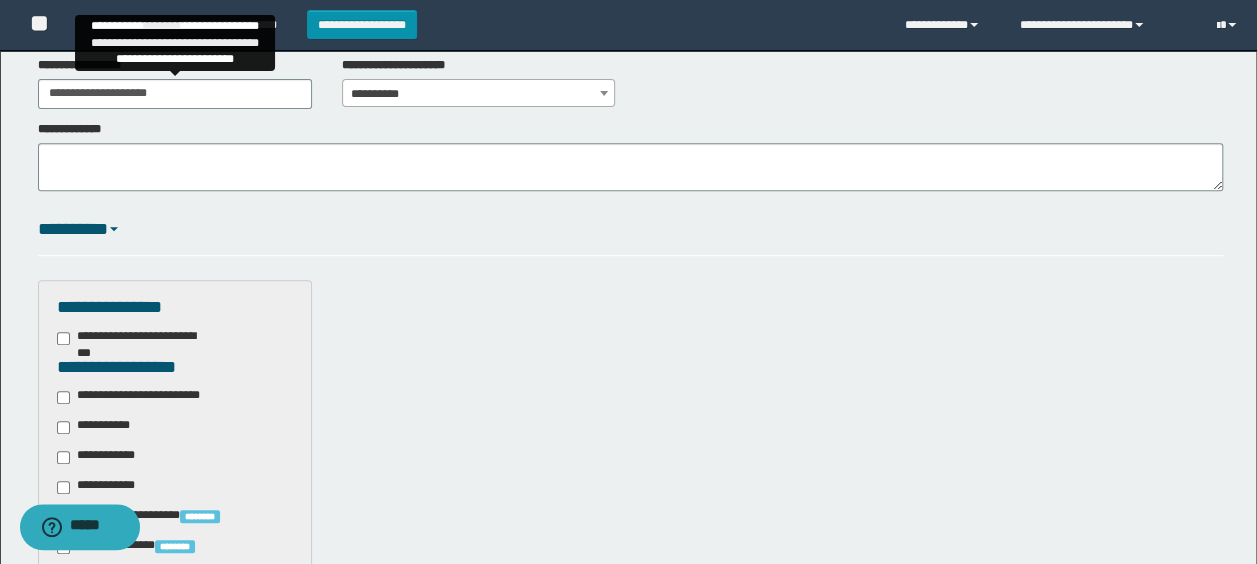 scroll, scrollTop: 400, scrollLeft: 0, axis: vertical 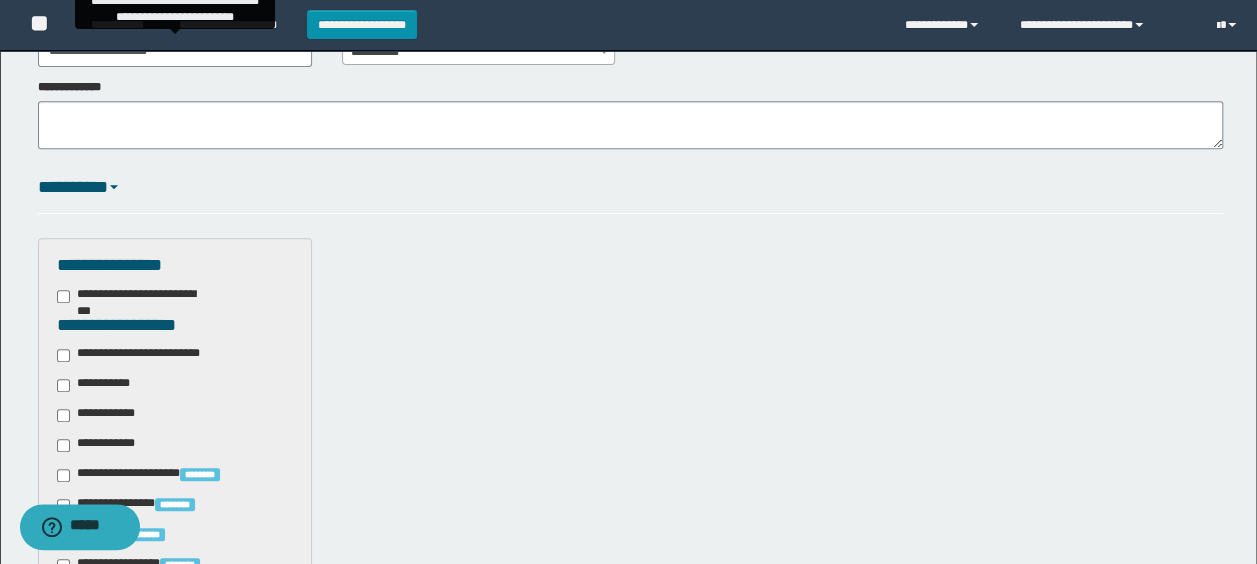 click on "**********" at bounding box center (143, 355) 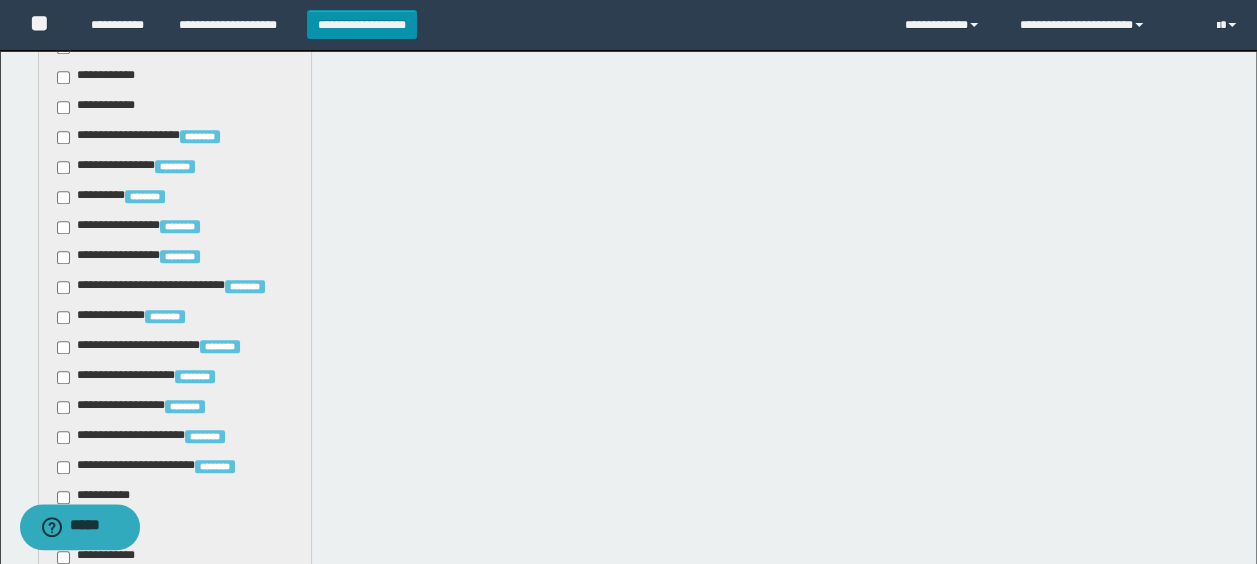 scroll, scrollTop: 800, scrollLeft: 0, axis: vertical 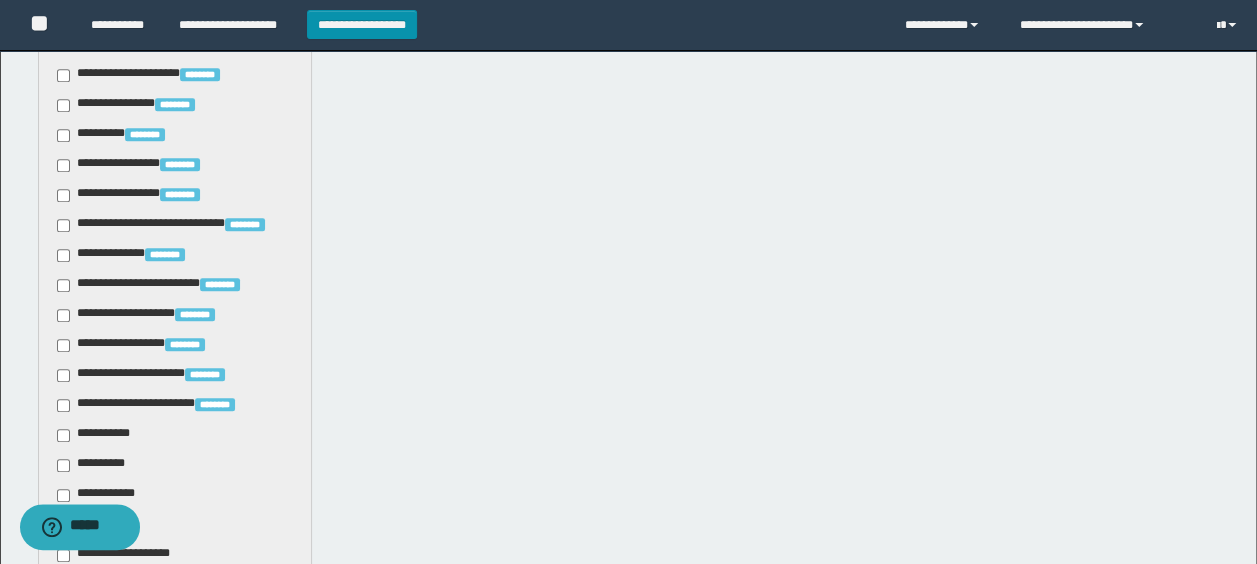 click on "**********" at bounding box center [97, 435] 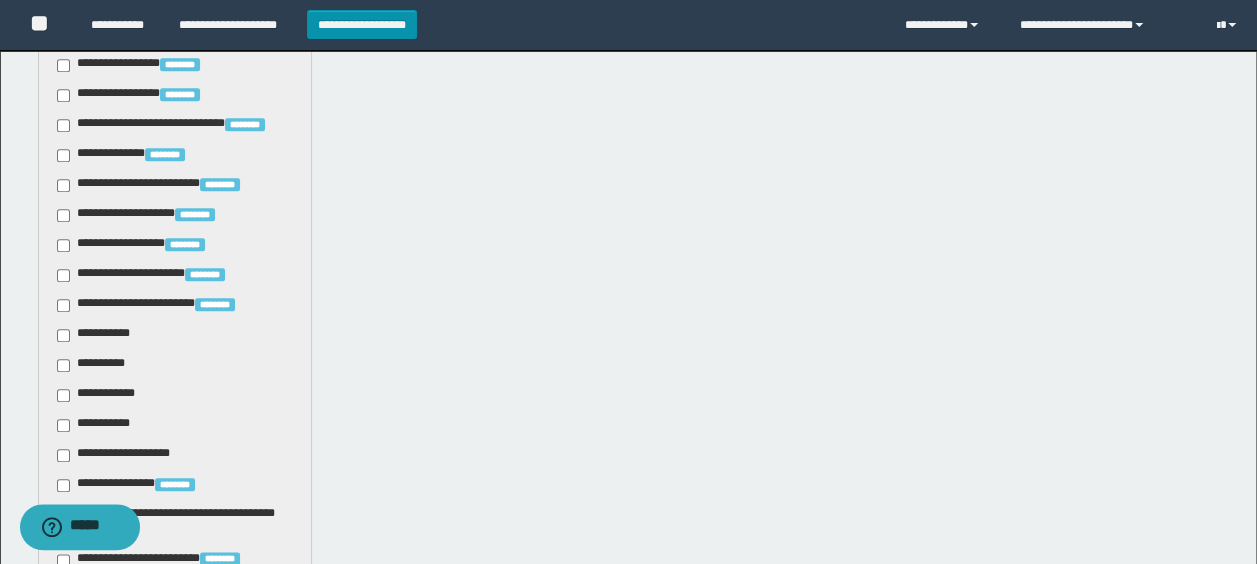 click on "**********" at bounding box center [99, 425] 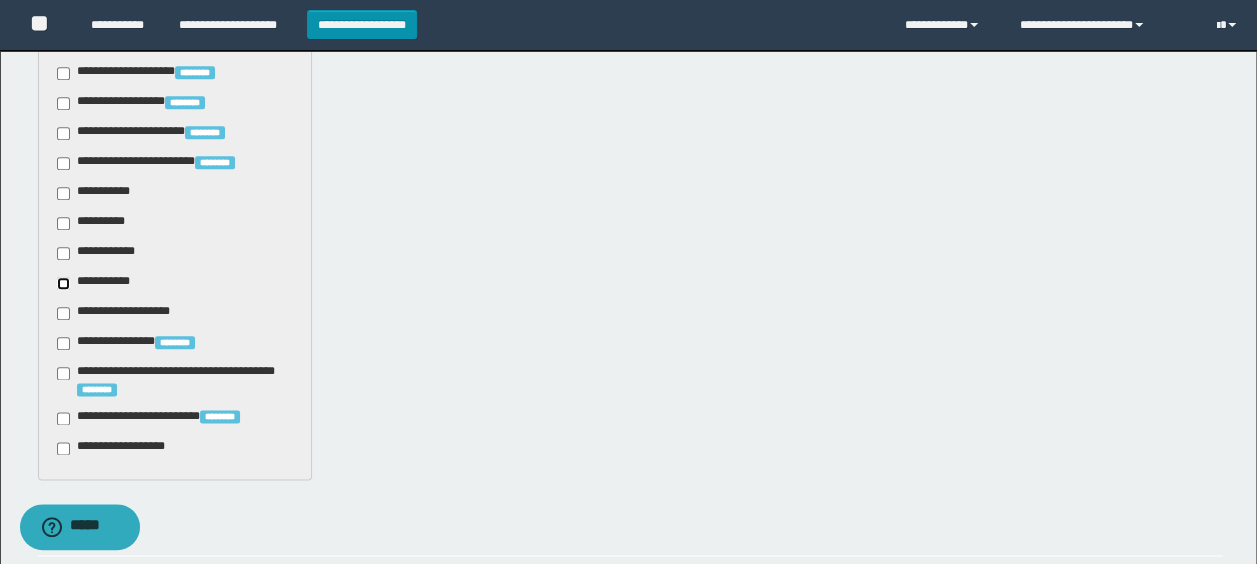 scroll, scrollTop: 1200, scrollLeft: 0, axis: vertical 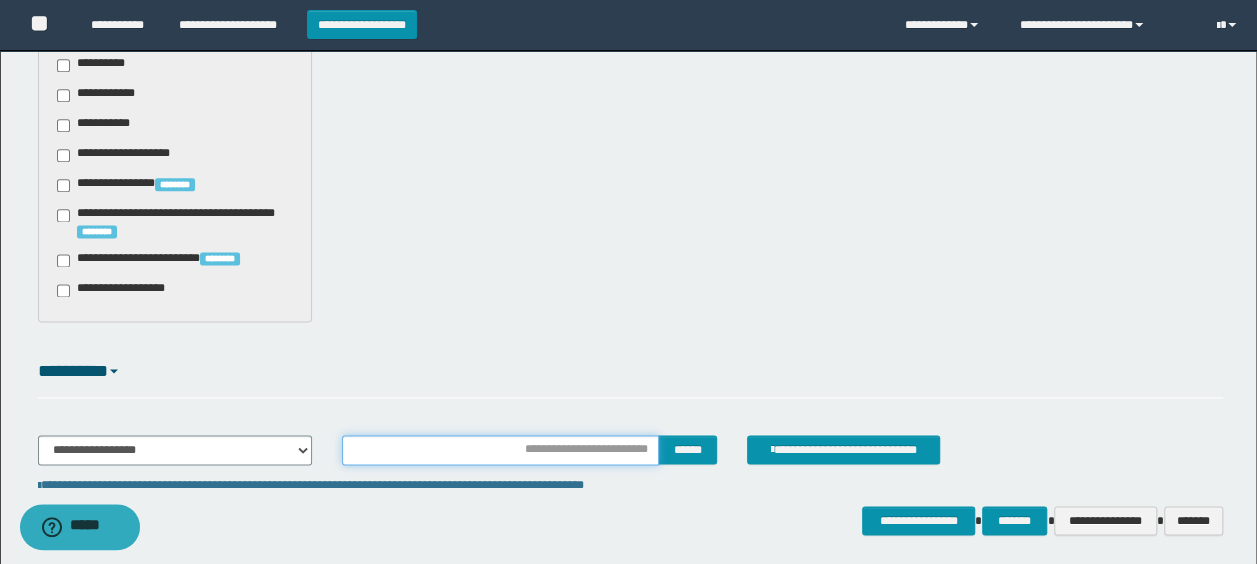 click at bounding box center (501, 450) 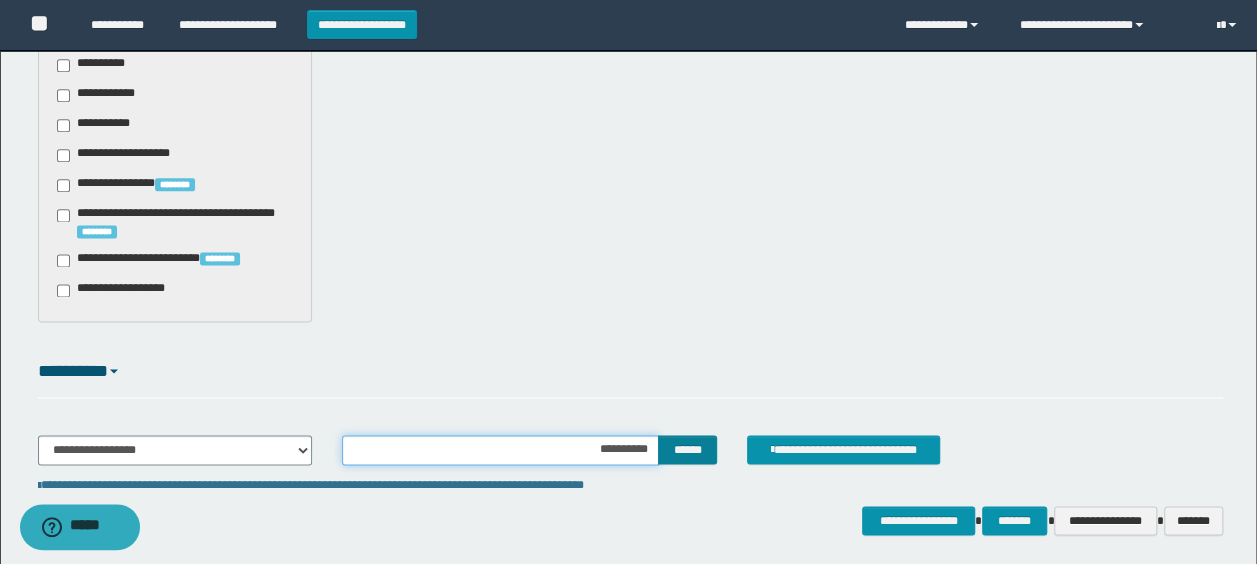 drag, startPoint x: 587, startPoint y: 450, endPoint x: 698, endPoint y: 446, distance: 111.07205 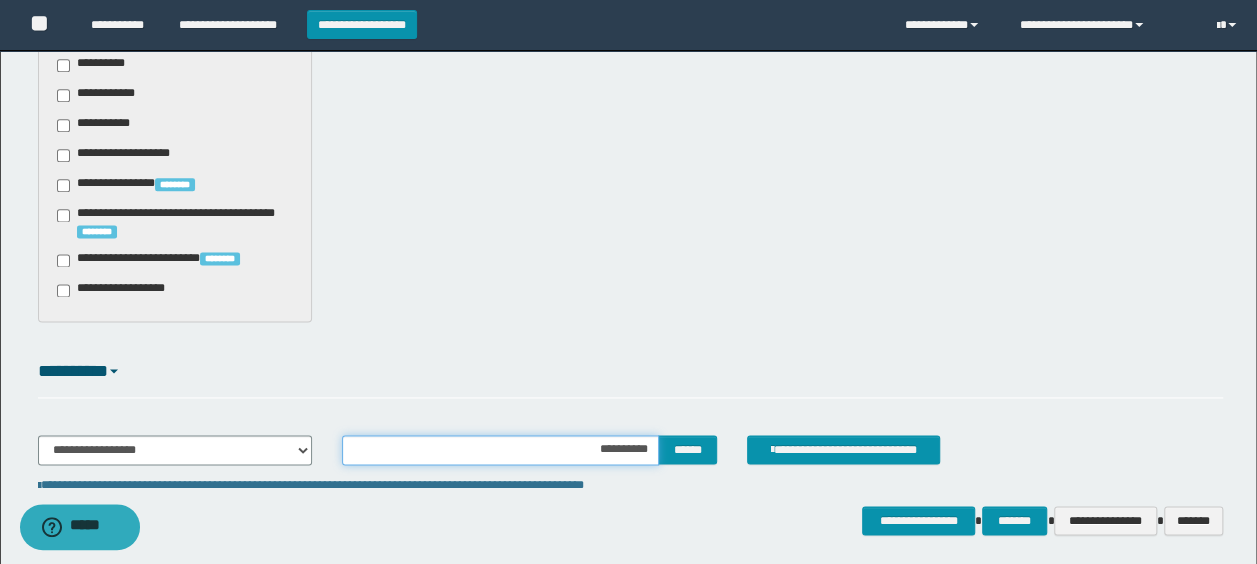 click on "**********" at bounding box center (501, 450) 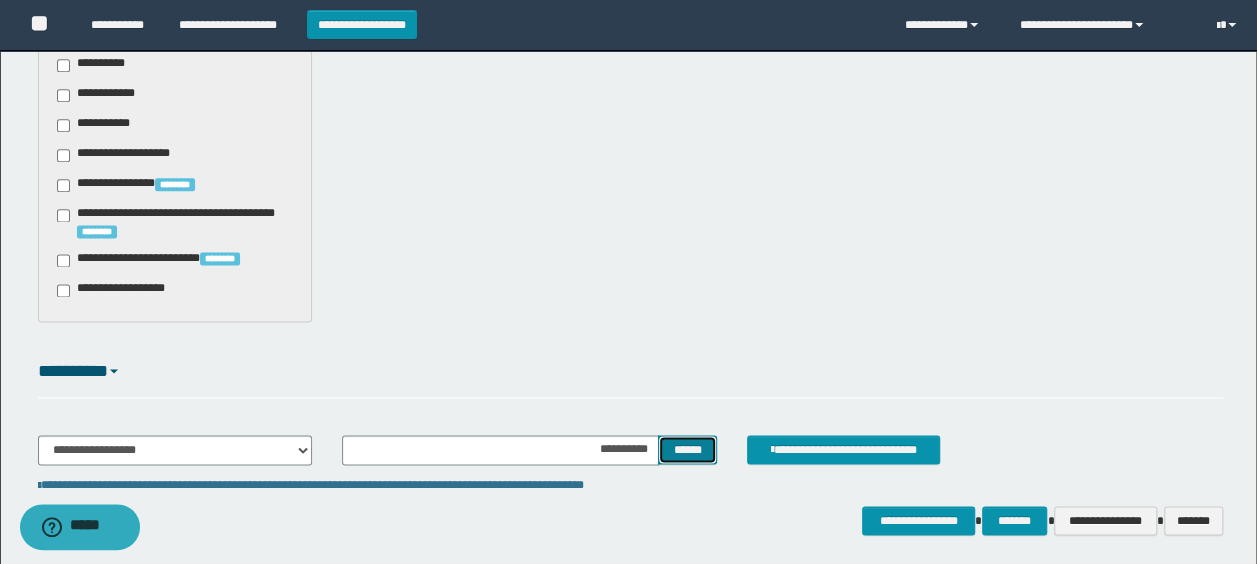 click on "******" at bounding box center (687, 449) 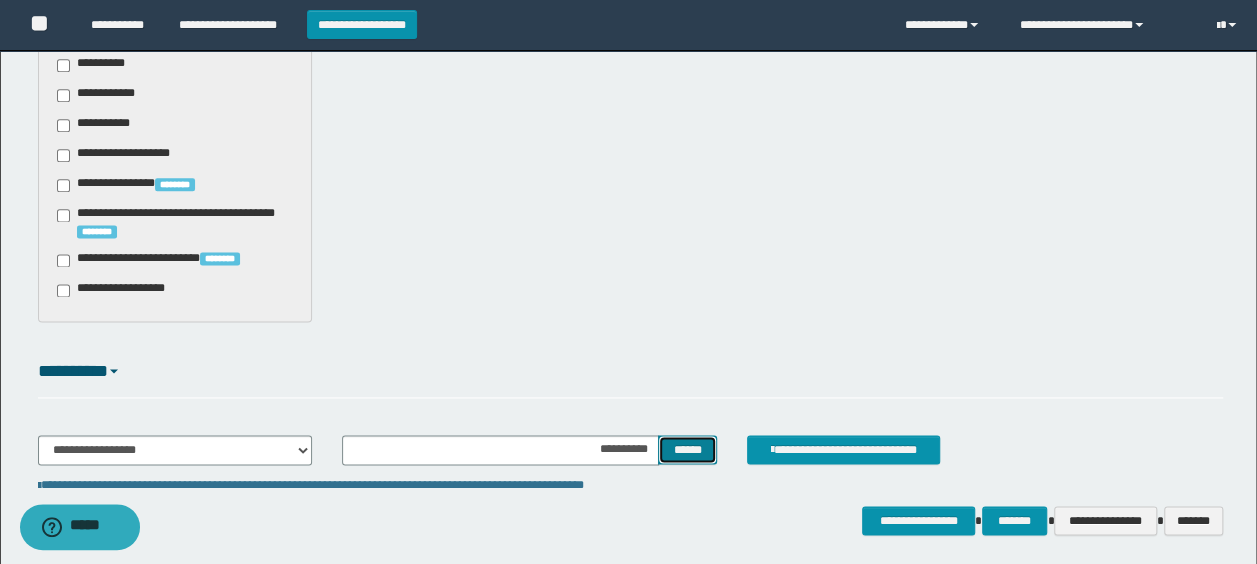 type 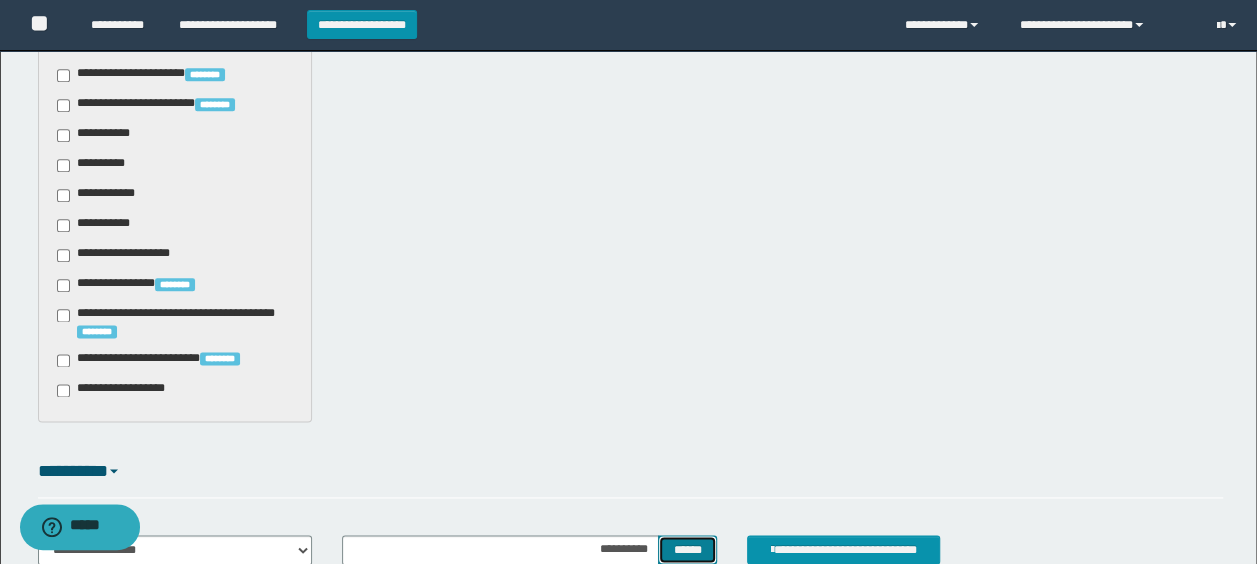 scroll, scrollTop: 1275, scrollLeft: 0, axis: vertical 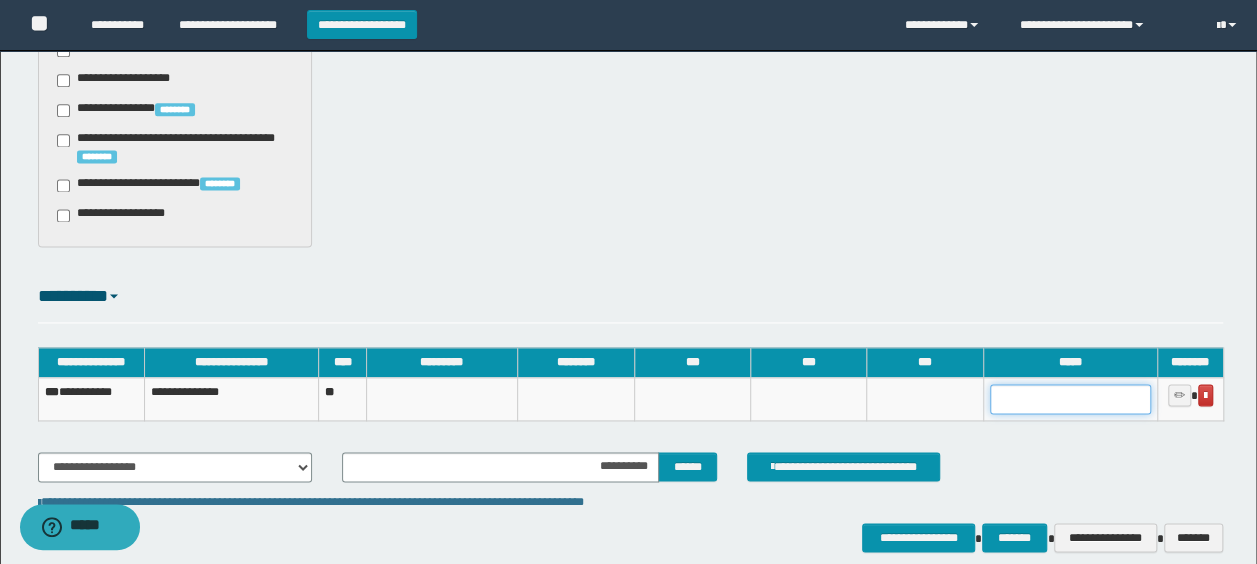 click at bounding box center [1070, 399] 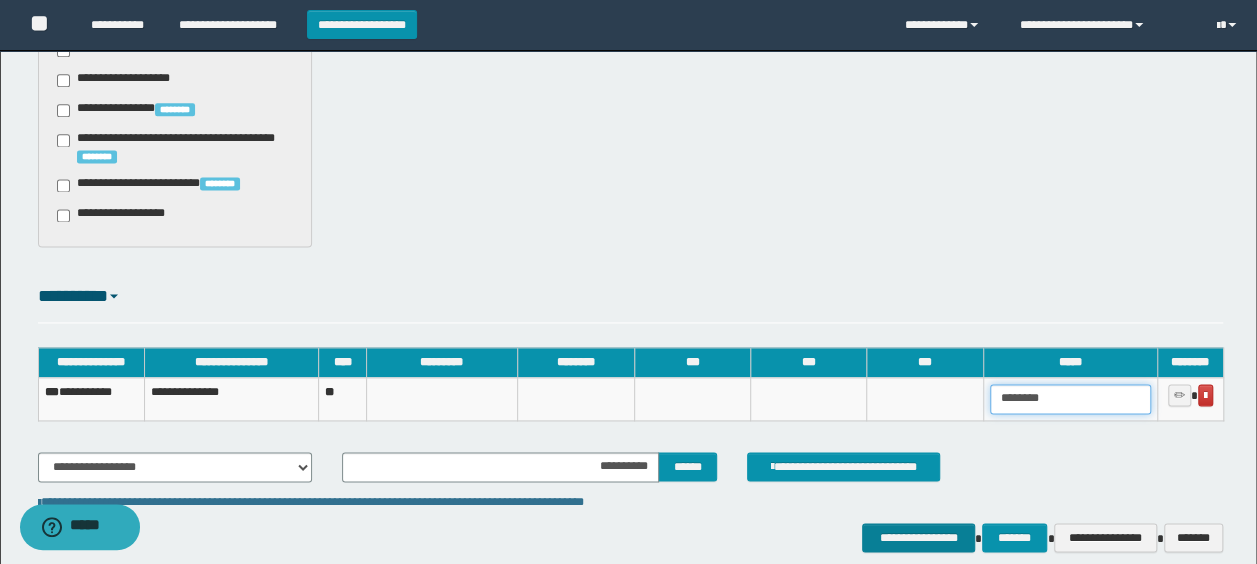 type on "********" 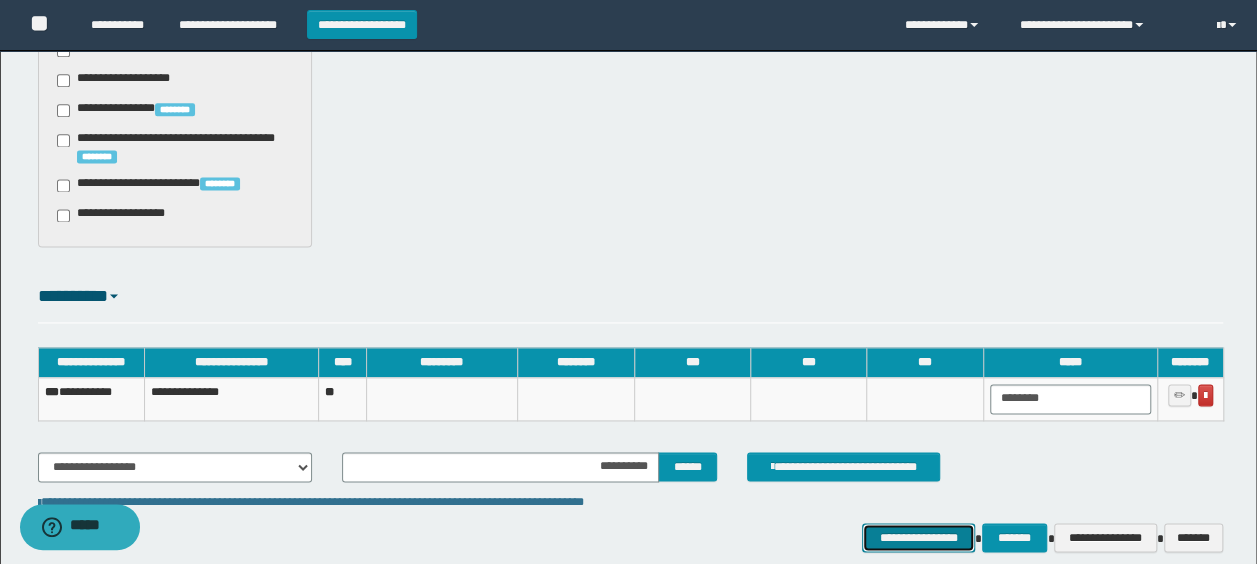 click on "**********" at bounding box center [918, 537] 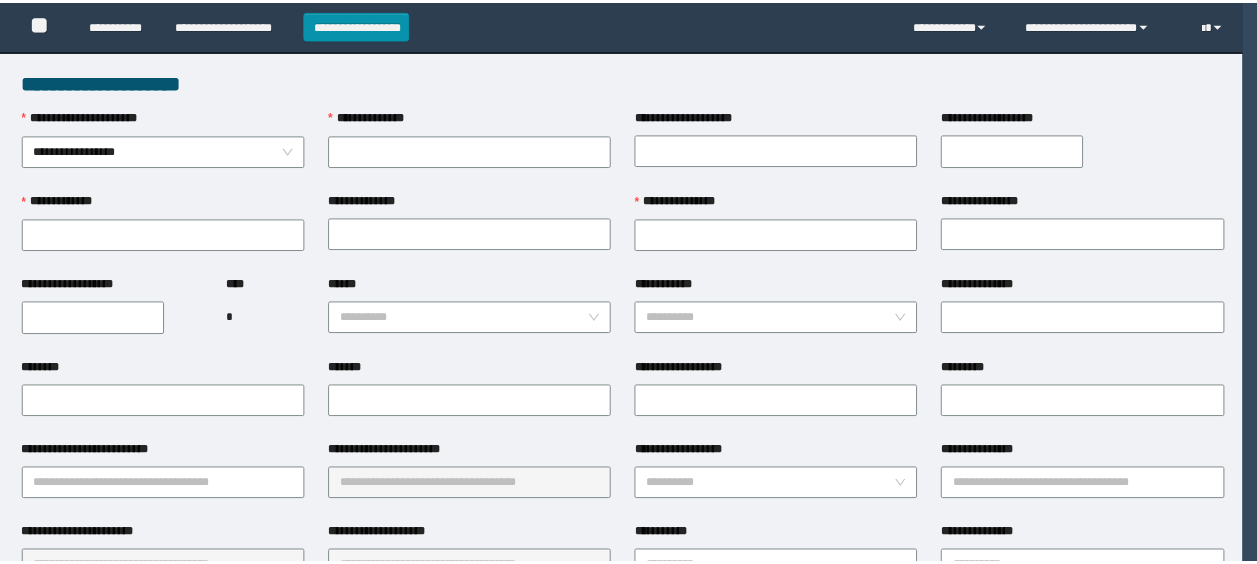 scroll, scrollTop: 0, scrollLeft: 0, axis: both 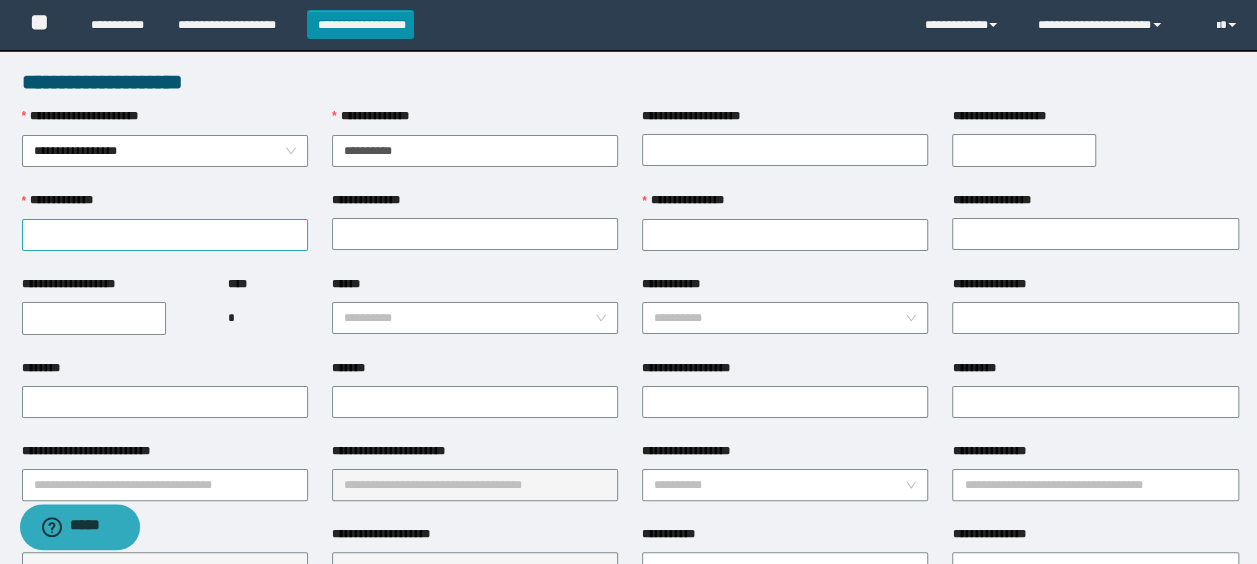 type on "**********" 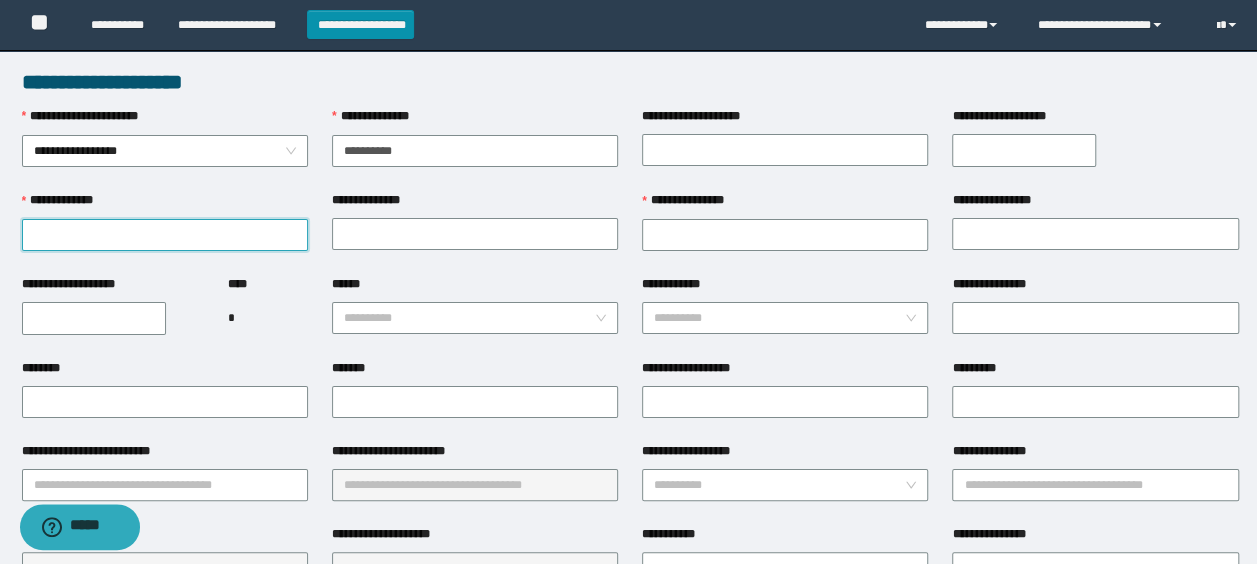 click on "**********" at bounding box center (165, 235) 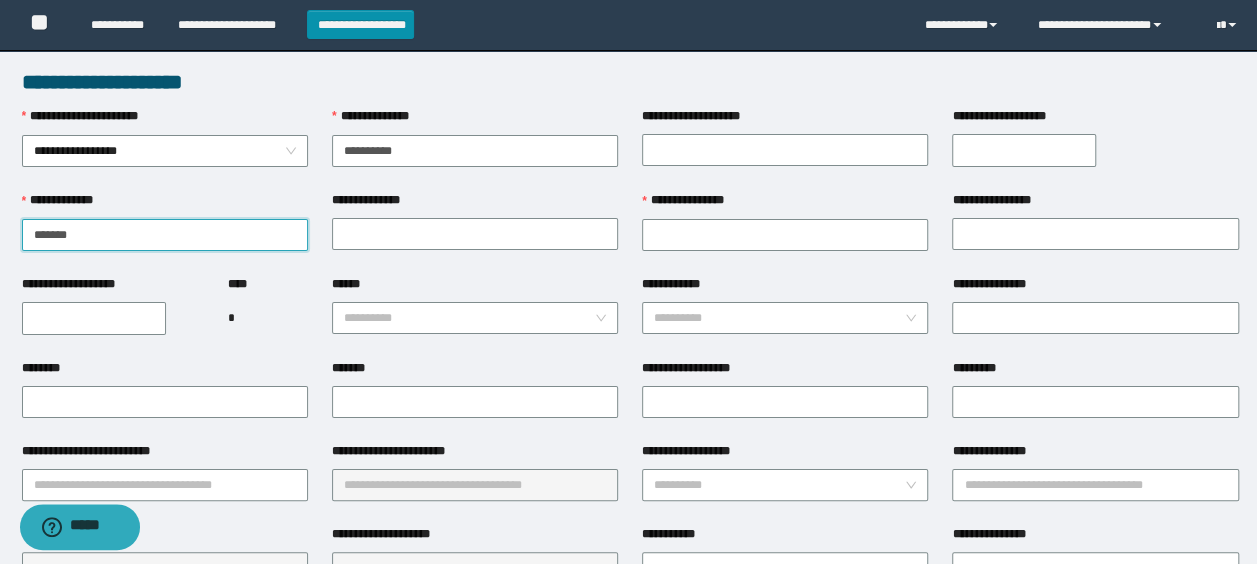 type on "*******" 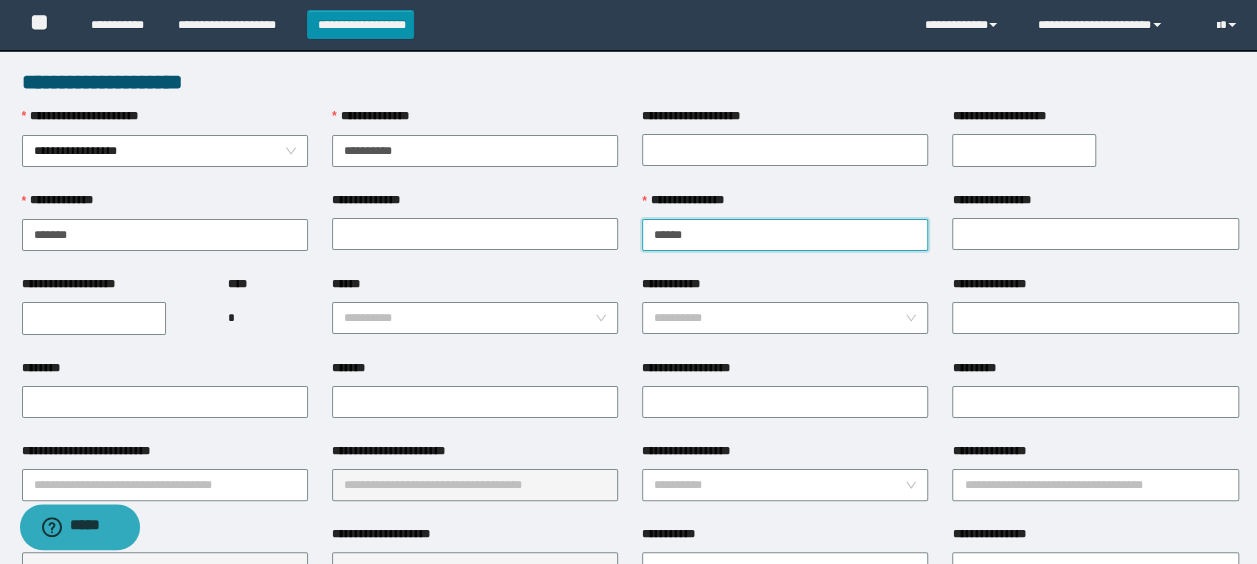 type on "******" 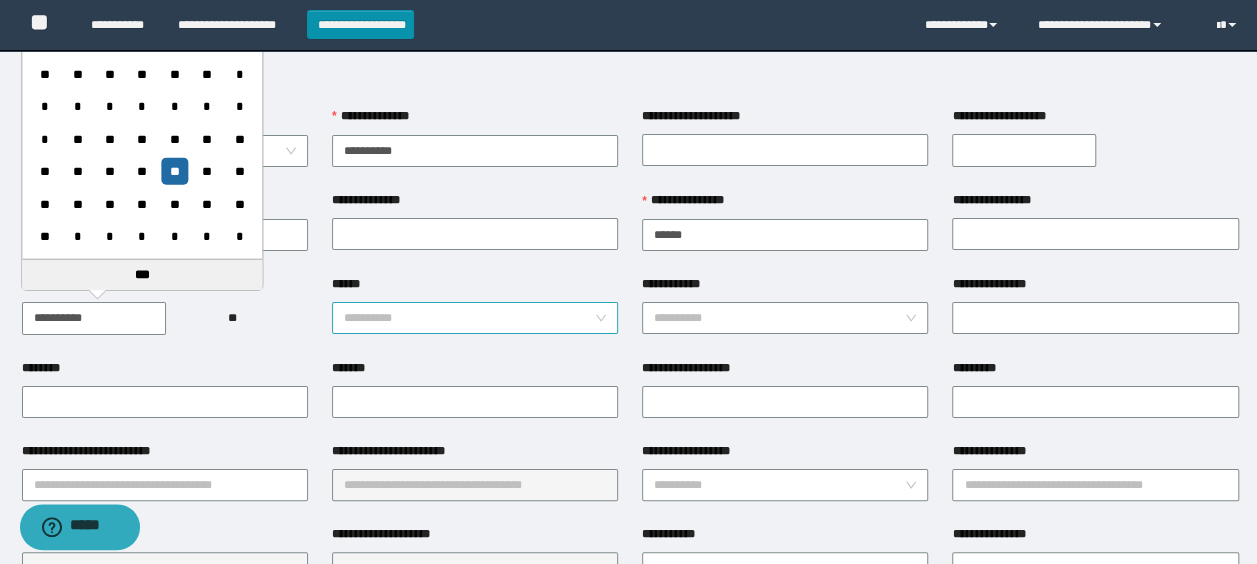 type on "**********" 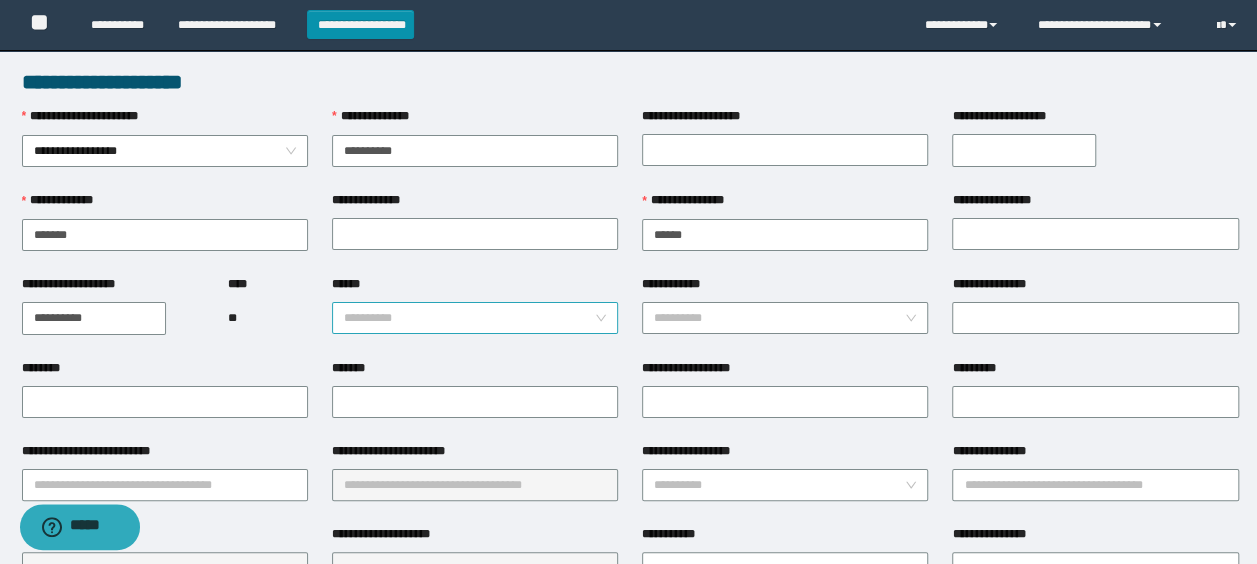 click on "******" at bounding box center (469, 318) 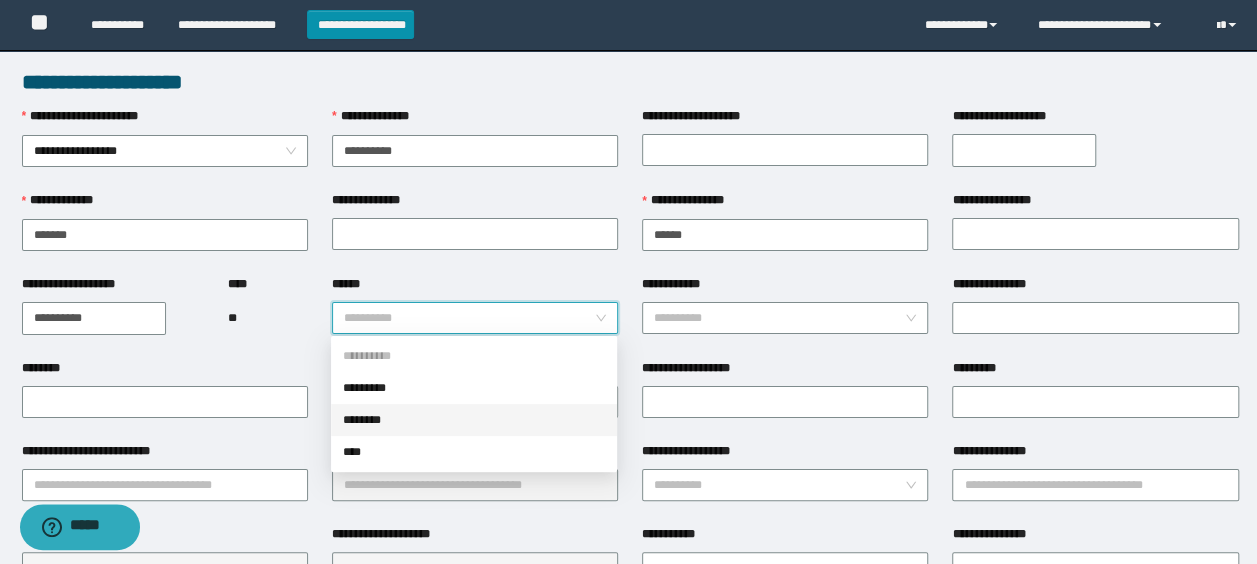 click on "********" at bounding box center [474, 420] 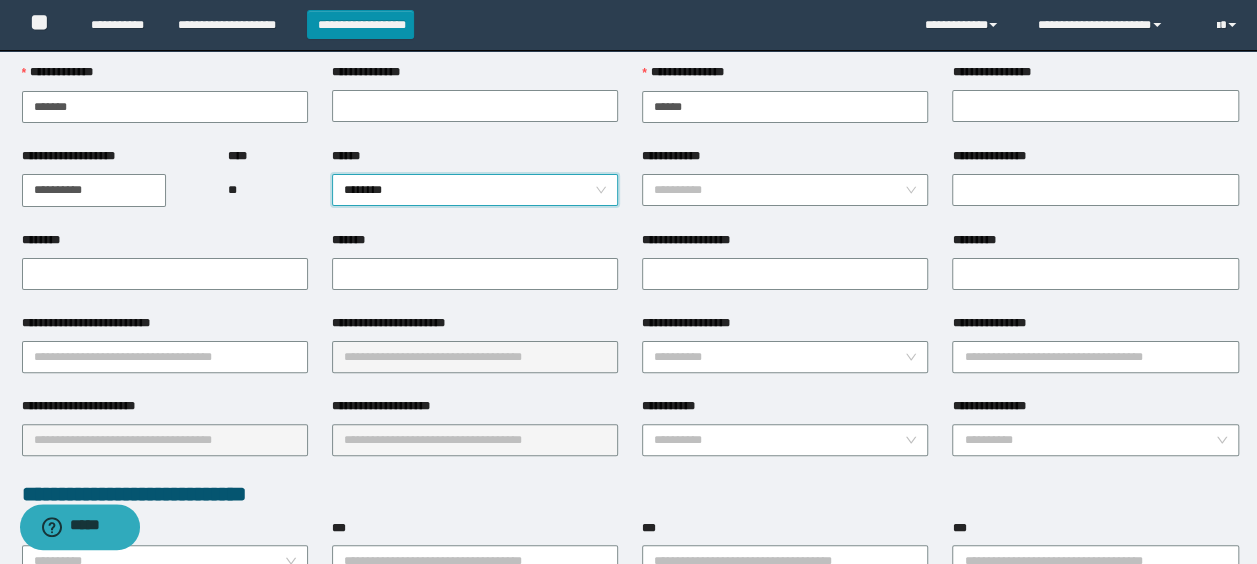 scroll, scrollTop: 200, scrollLeft: 0, axis: vertical 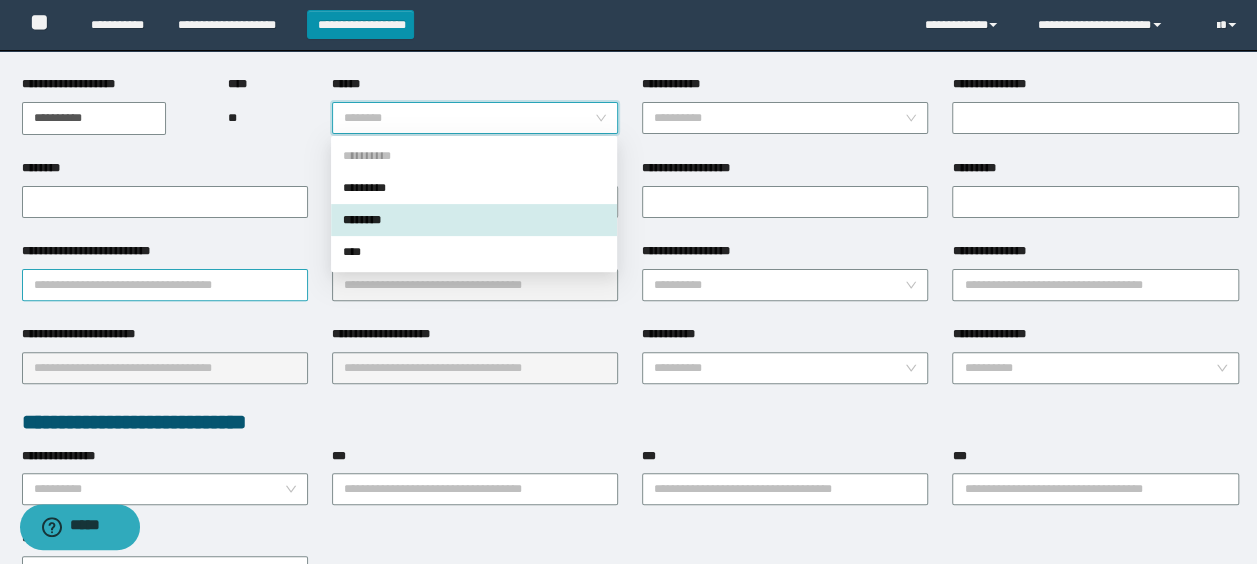 click on "**********" at bounding box center [165, 285] 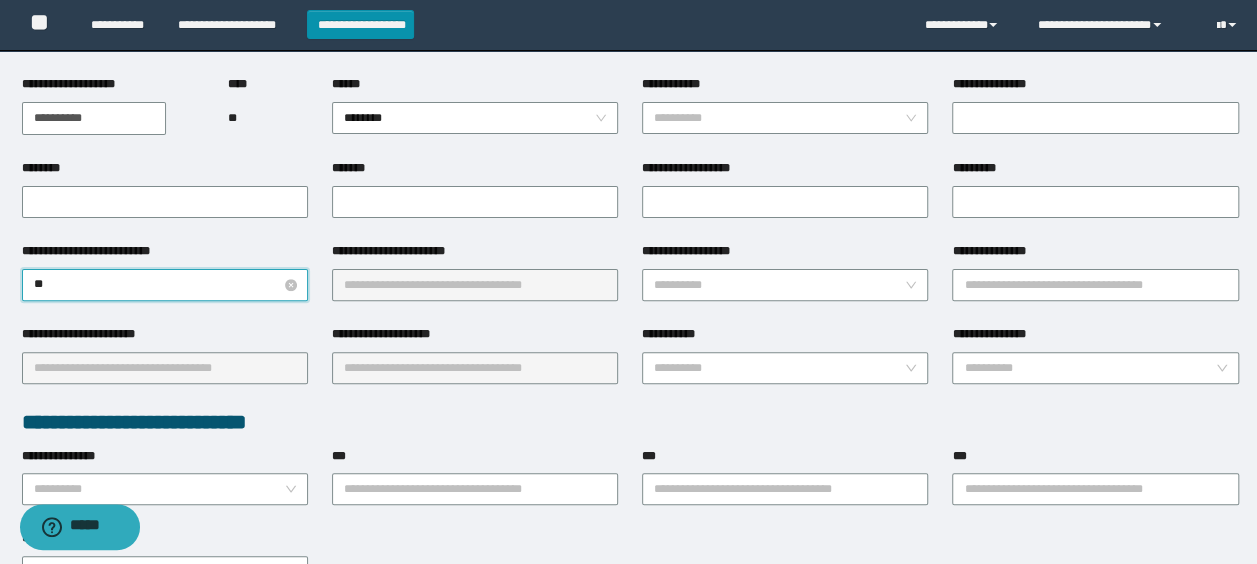 type on "***" 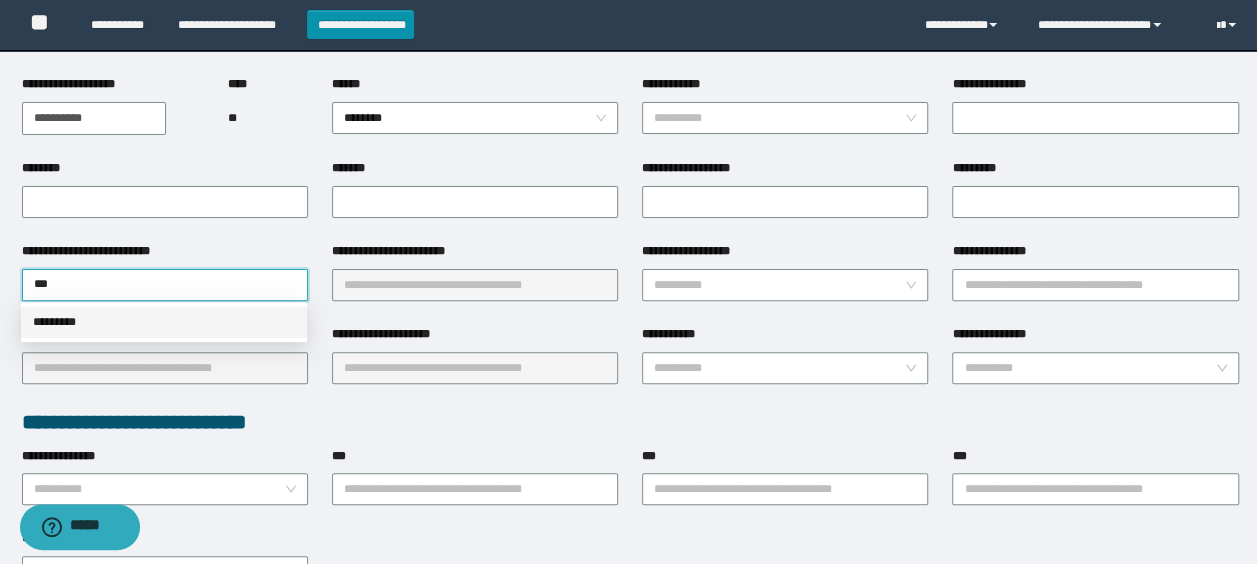 click on "*********" at bounding box center [164, 322] 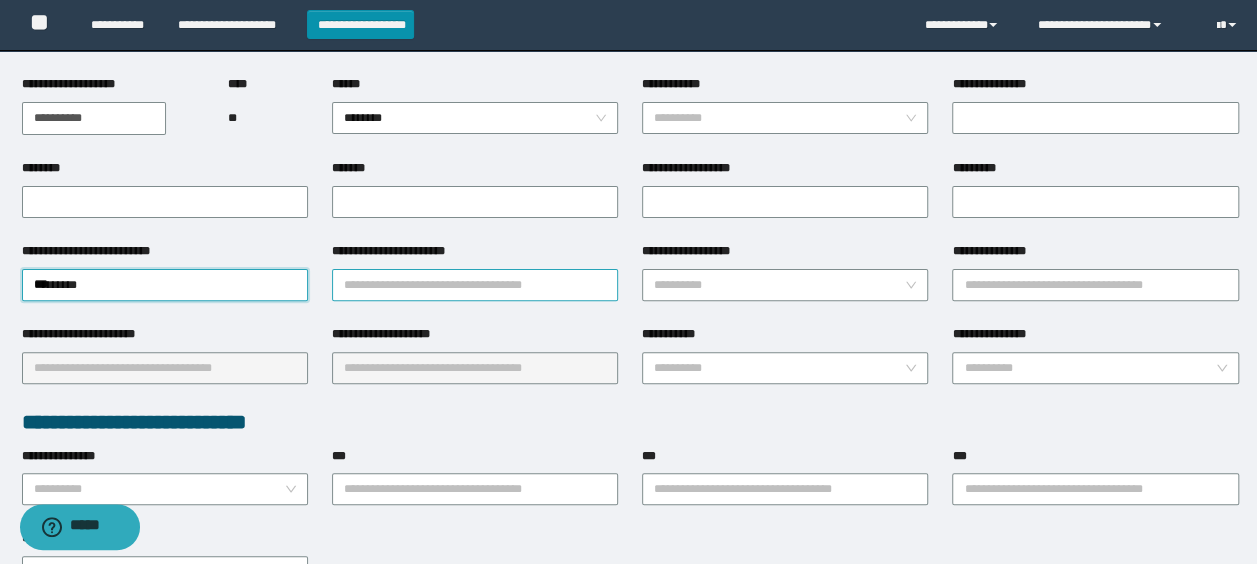click on "**********" at bounding box center (475, 285) 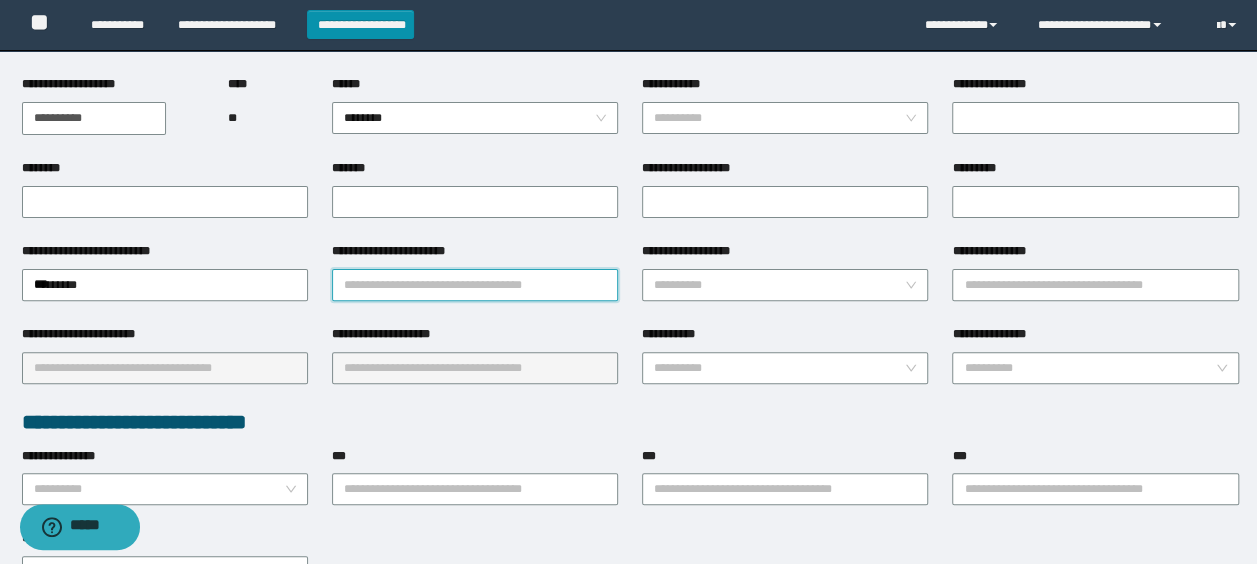type on "*" 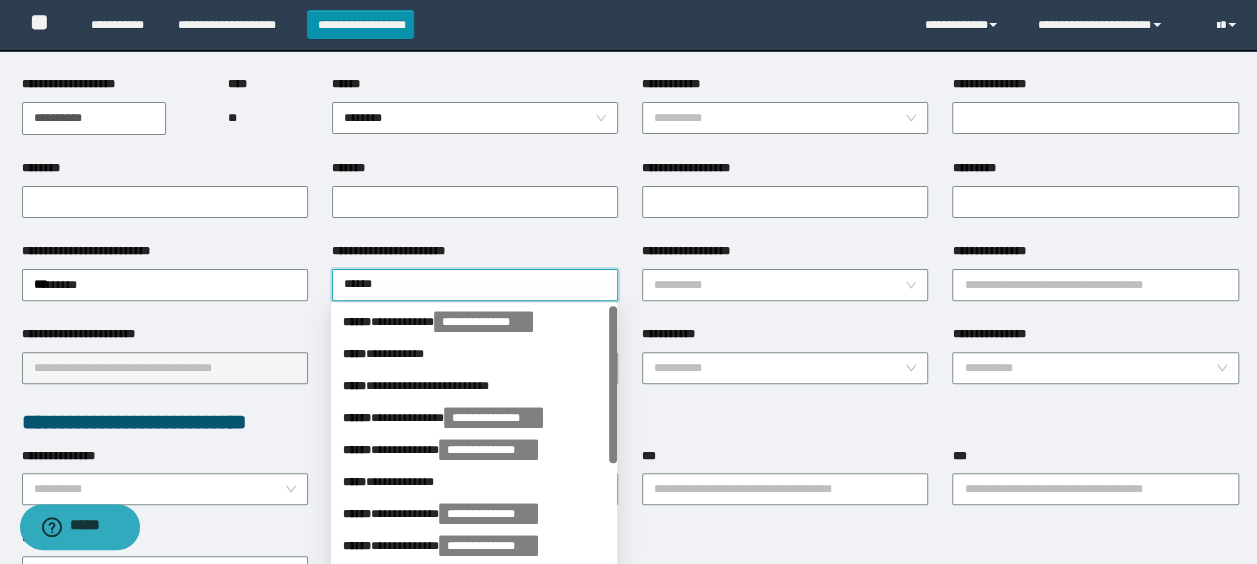 type on "*******" 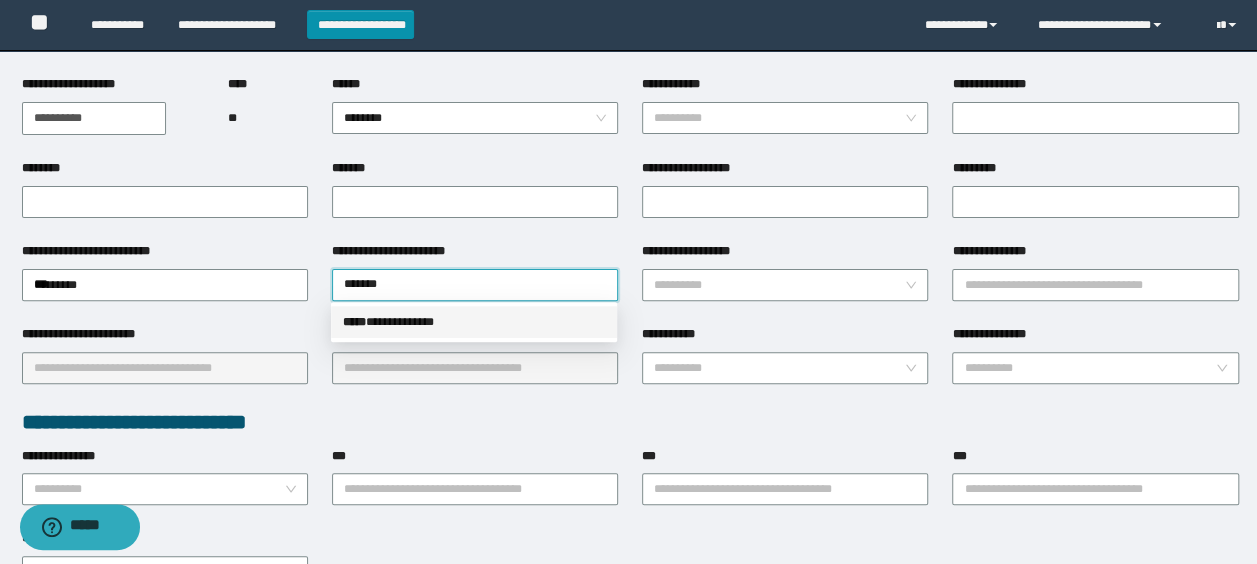 click on "**********" at bounding box center [474, 322] 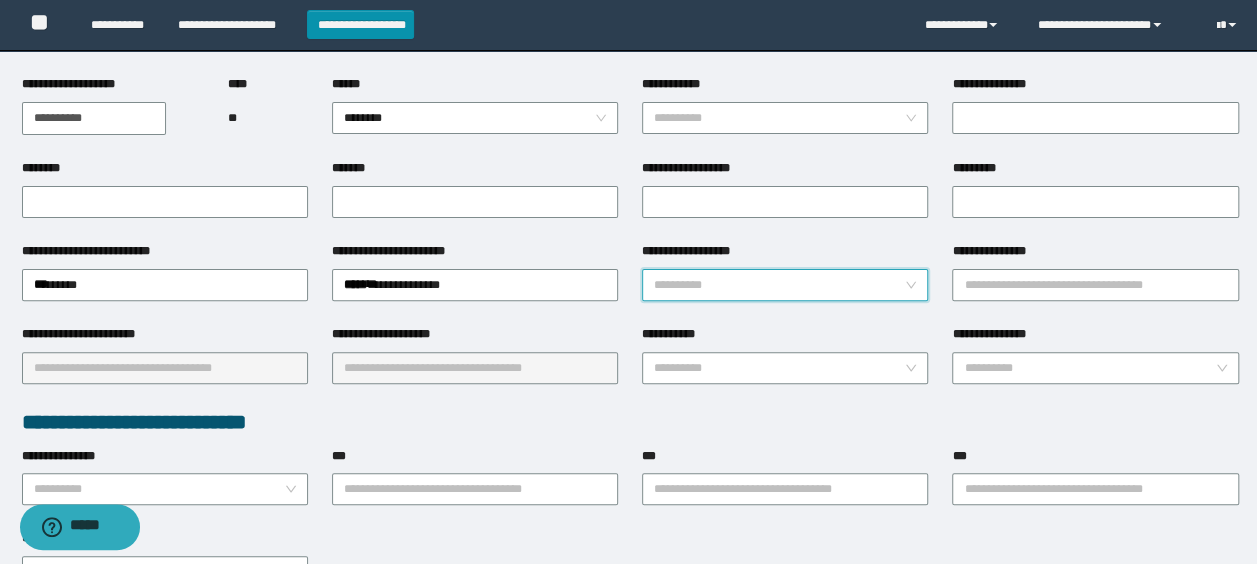 click on "**********" at bounding box center [779, 285] 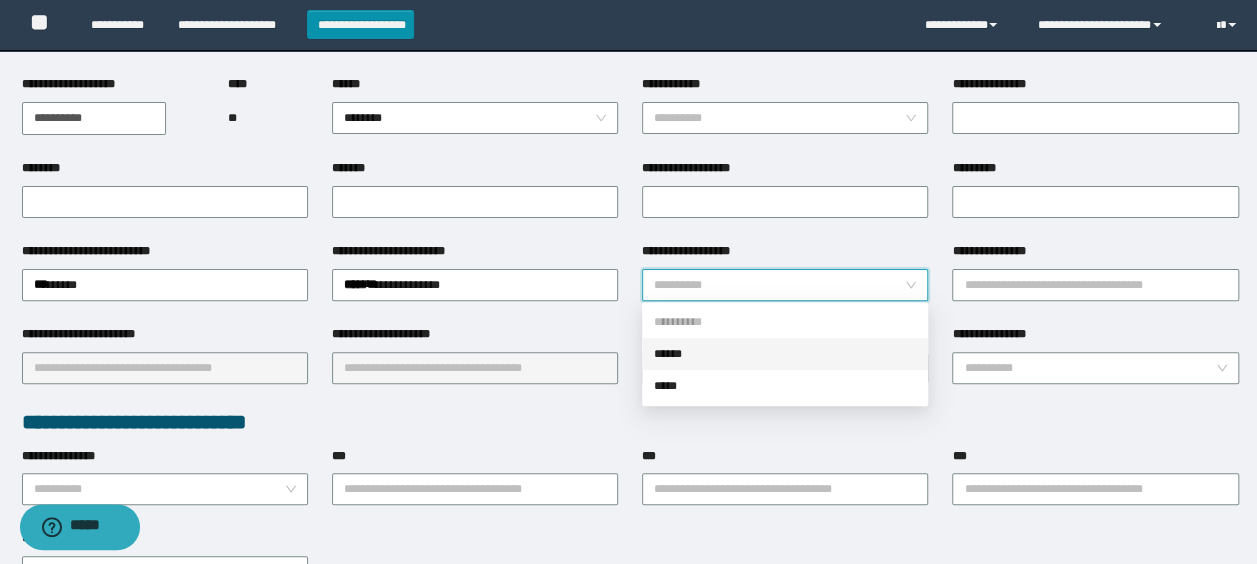 click on "******" at bounding box center [785, 354] 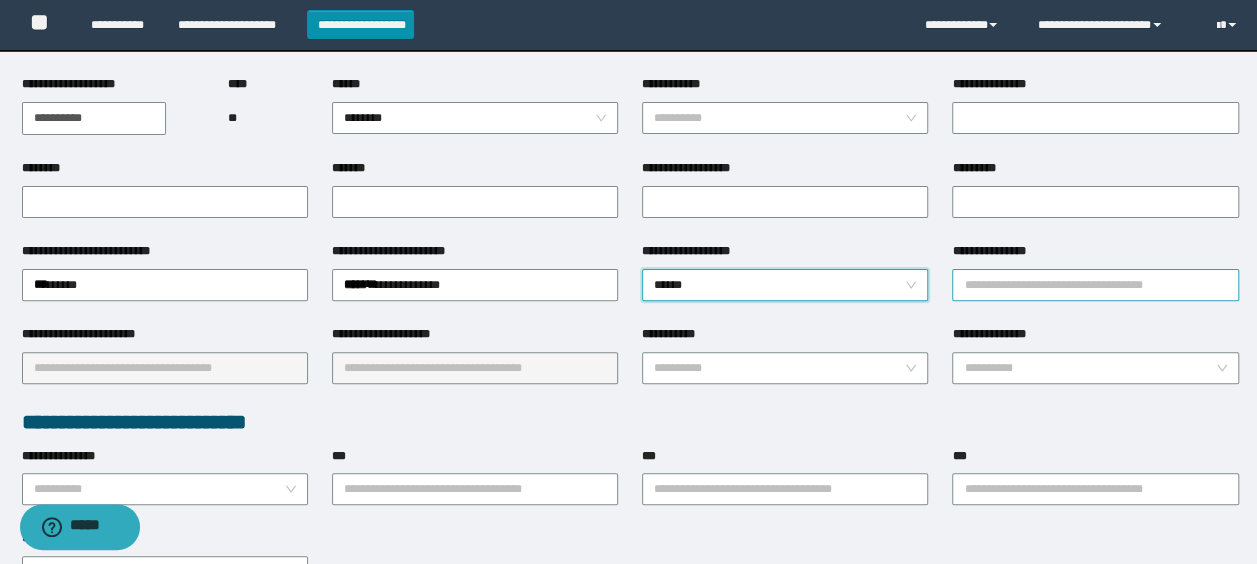 click on "**********" at bounding box center (1095, 285) 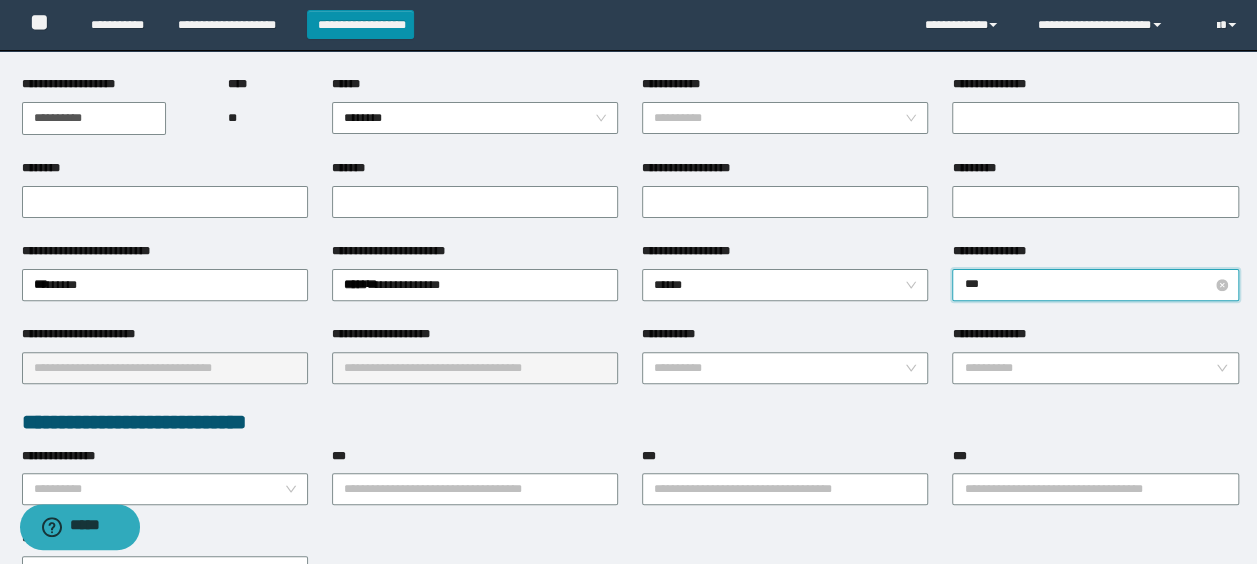 type on "****" 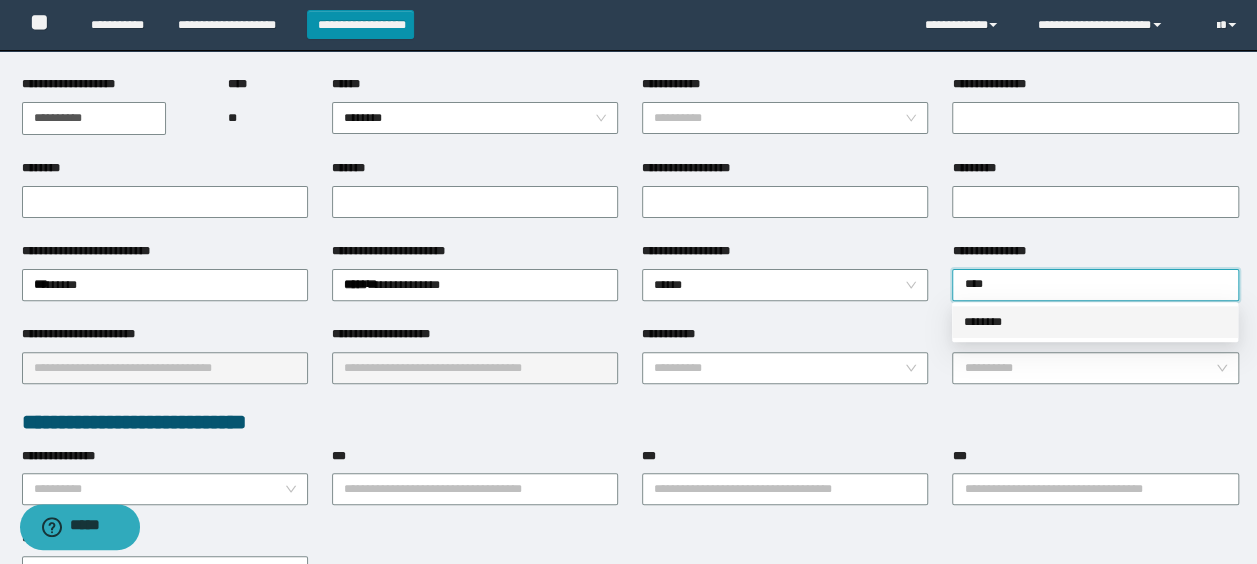 click on "********" at bounding box center [1095, 322] 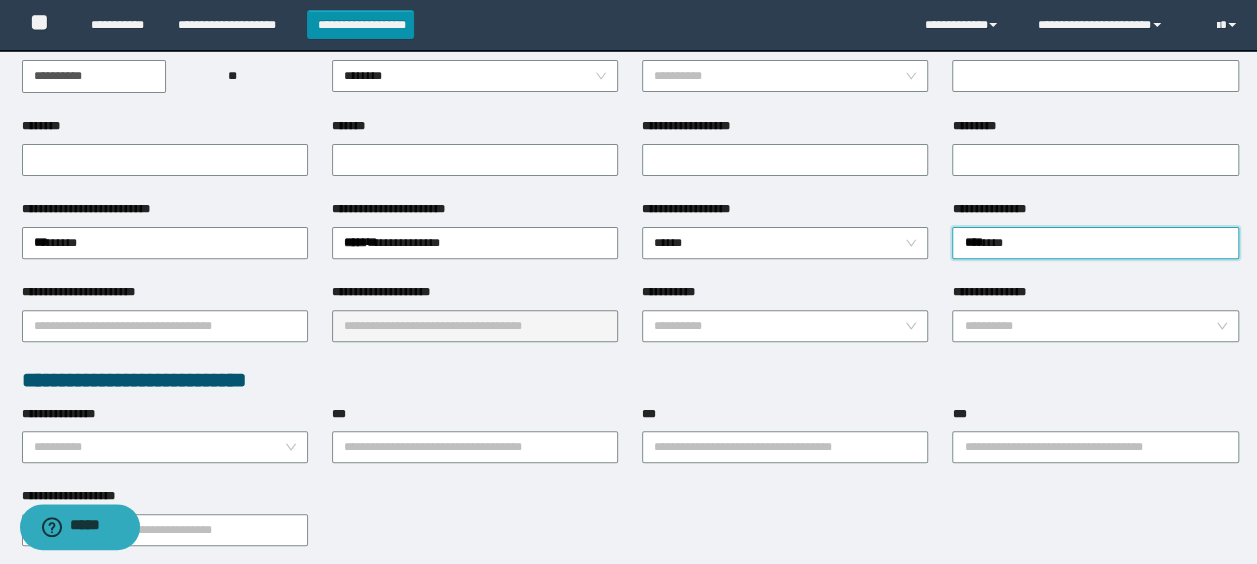 scroll, scrollTop: 300, scrollLeft: 0, axis: vertical 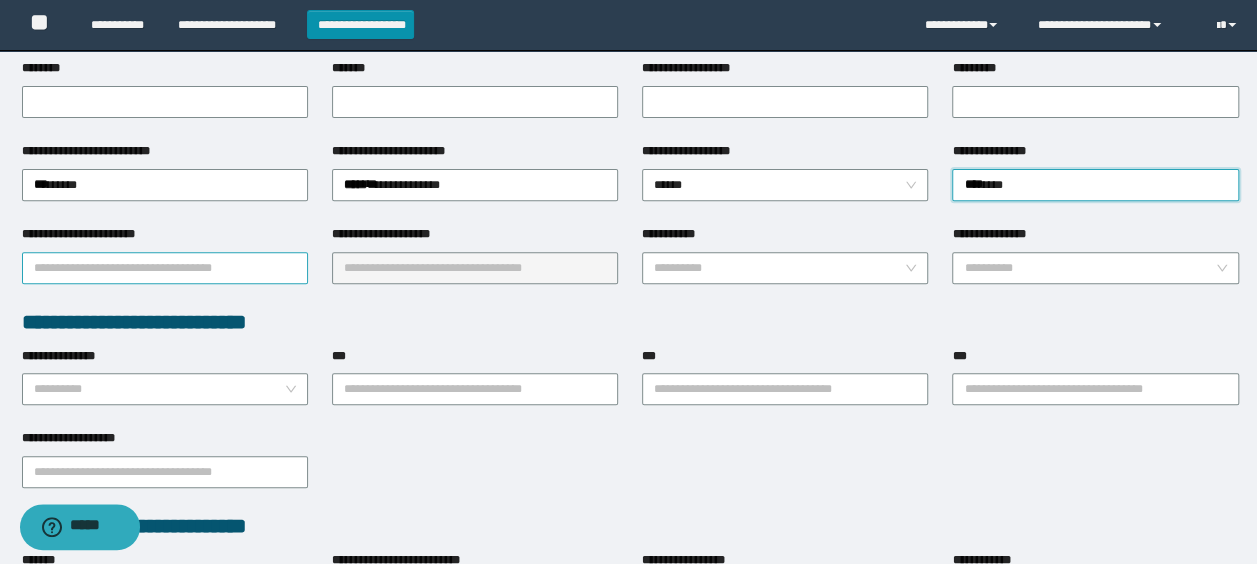 click on "**********" at bounding box center [165, 268] 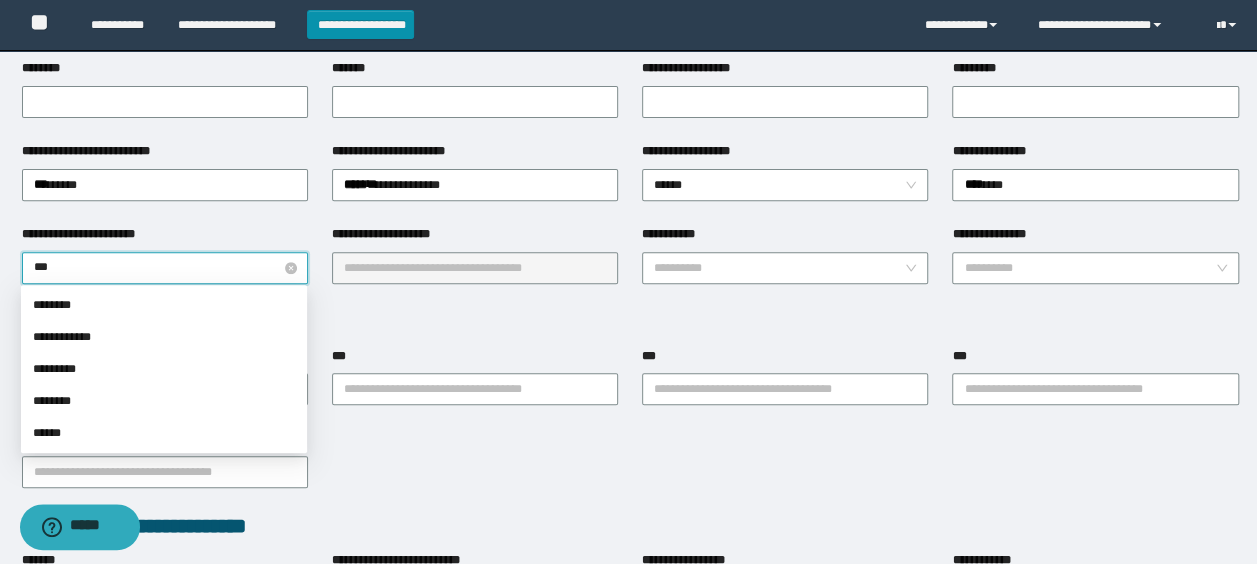 type on "****" 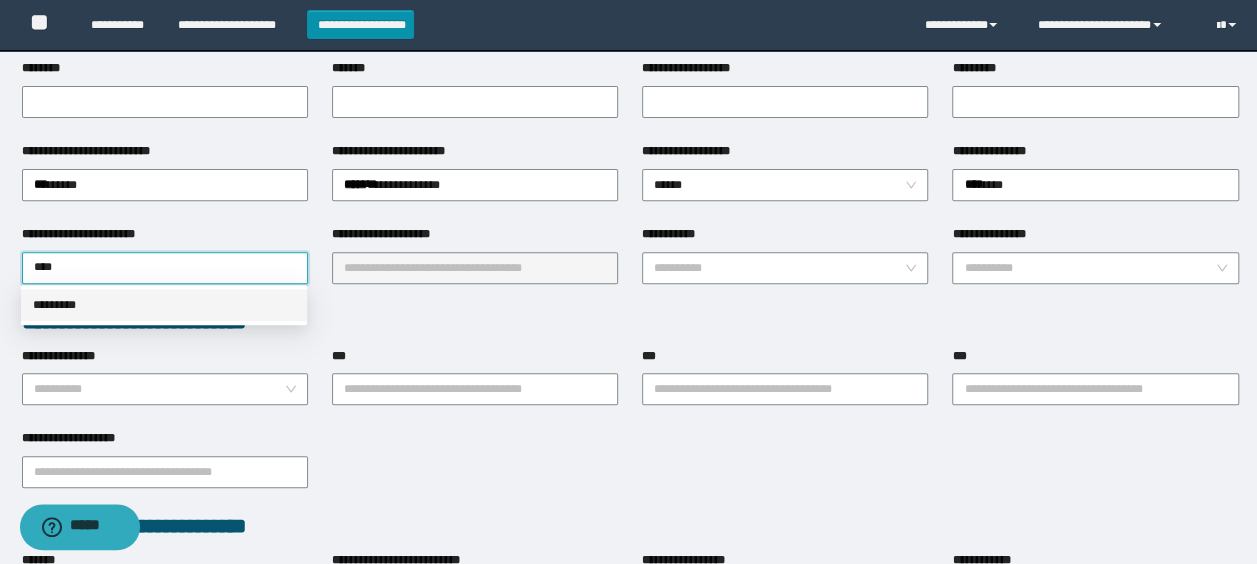 click on "*********" at bounding box center (164, 305) 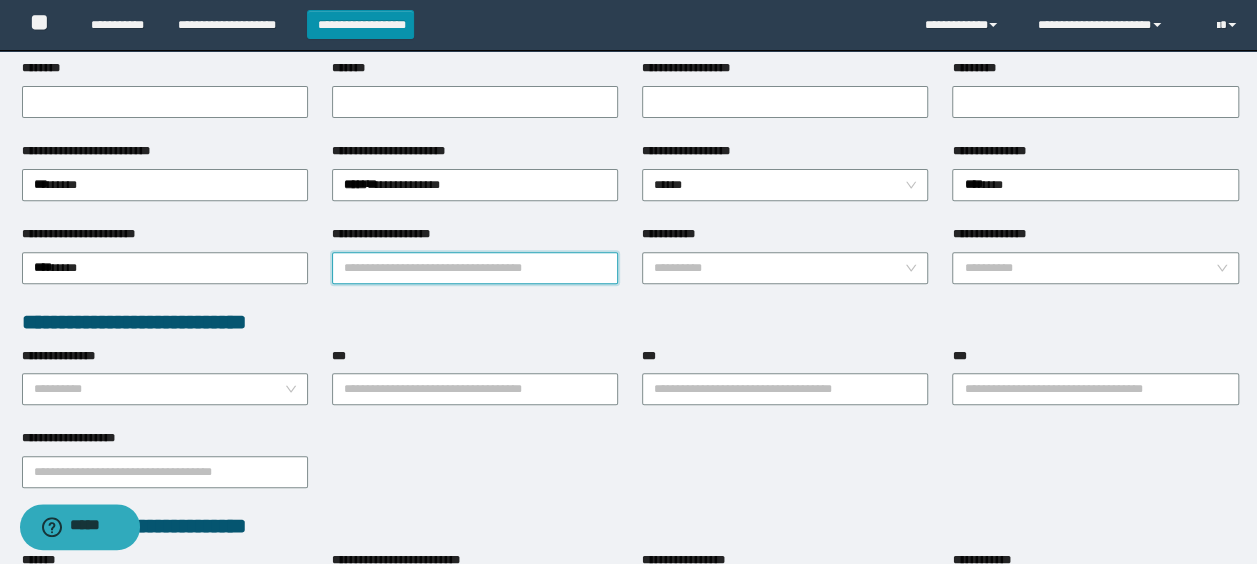 click on "**********" at bounding box center [475, 268] 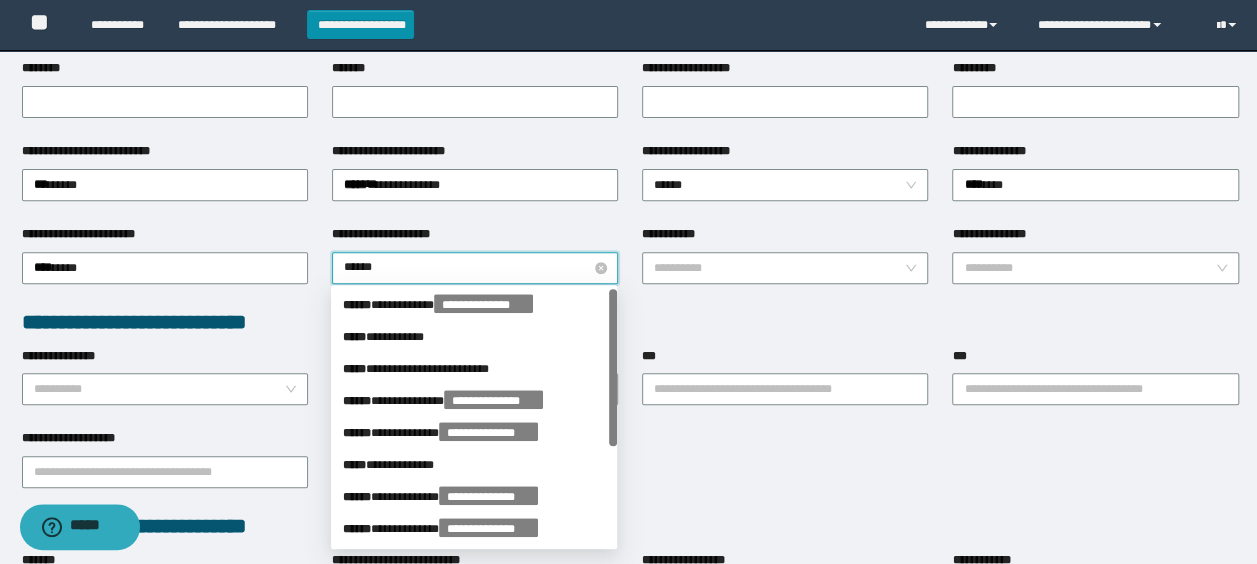 type on "*******" 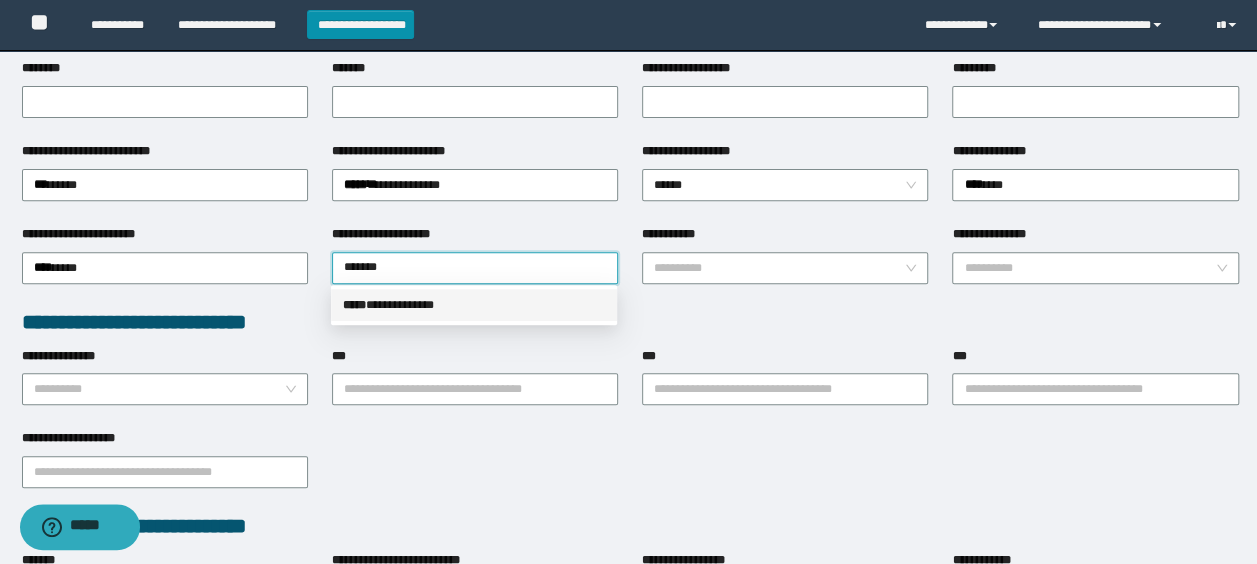 click on "**********" at bounding box center (474, 305) 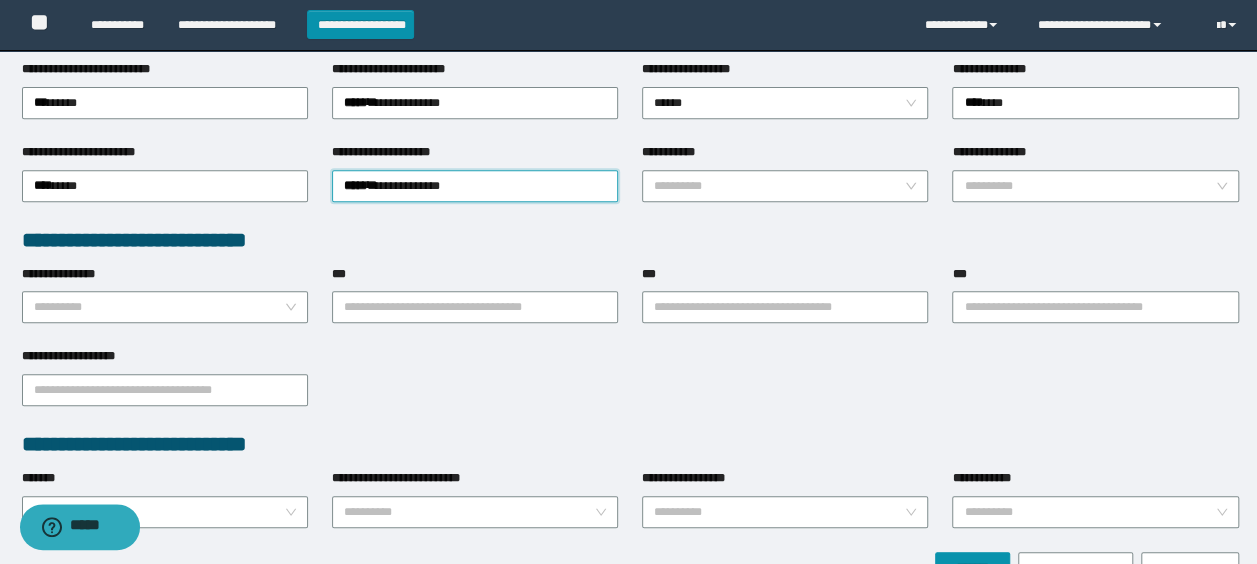 scroll, scrollTop: 496, scrollLeft: 0, axis: vertical 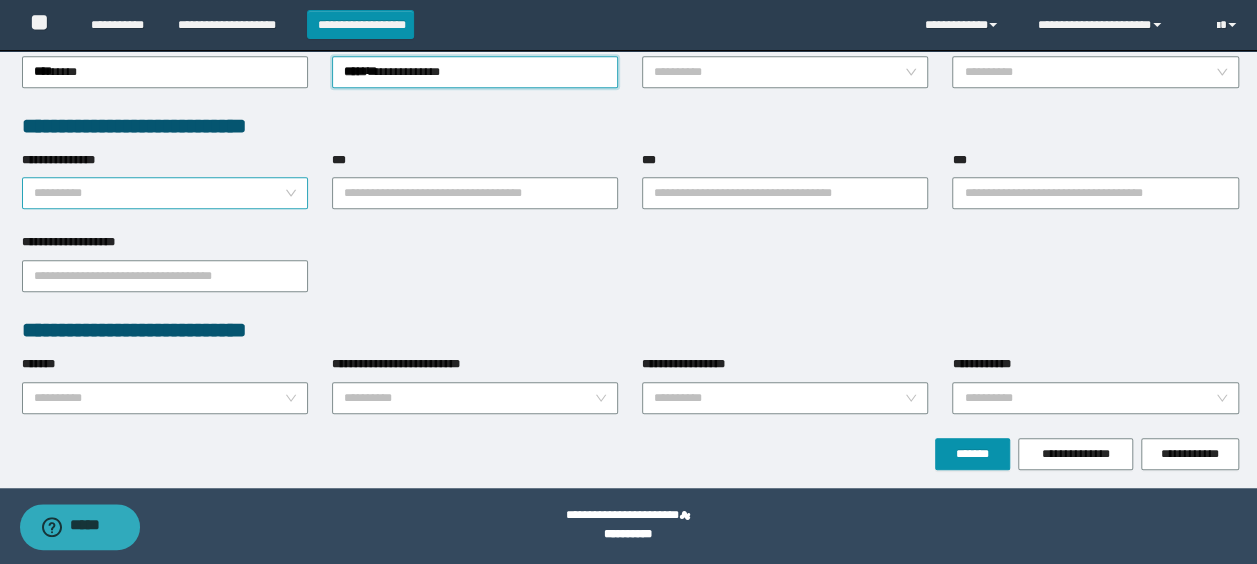 click on "**********" at bounding box center (159, 193) 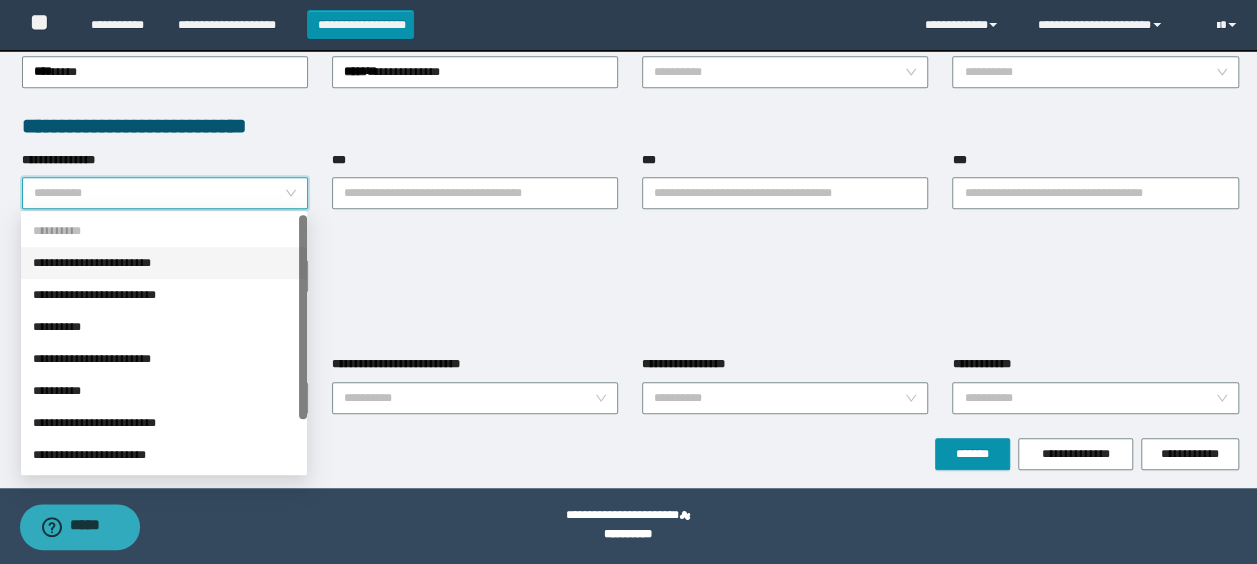 click on "**********" at bounding box center [164, 263] 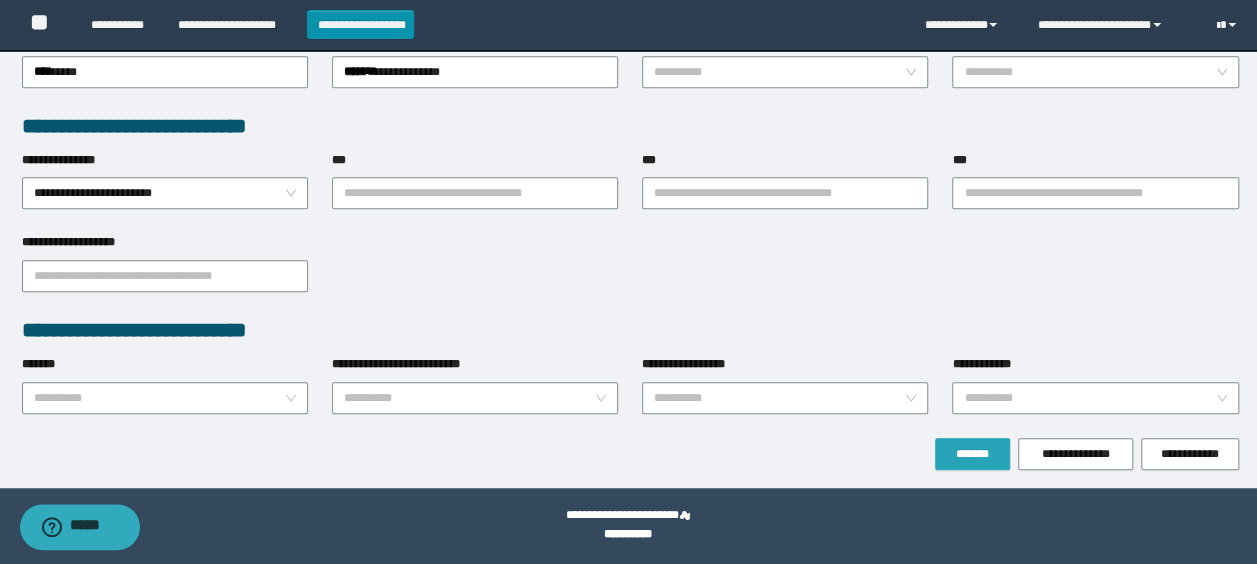 click on "*******" at bounding box center [972, 454] 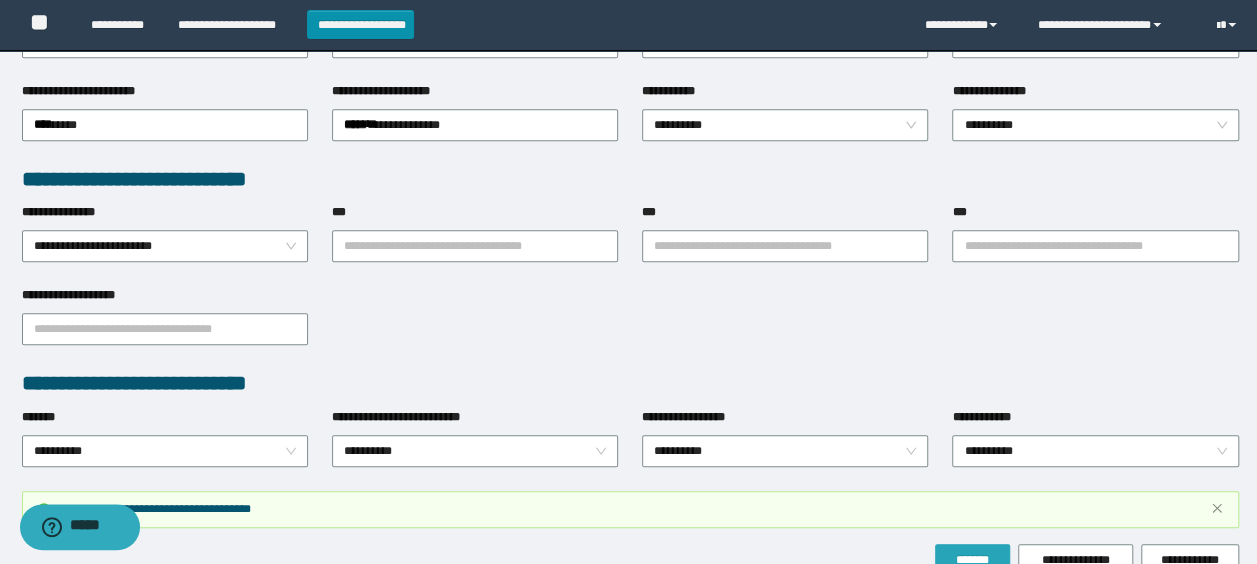 scroll, scrollTop: 548, scrollLeft: 0, axis: vertical 